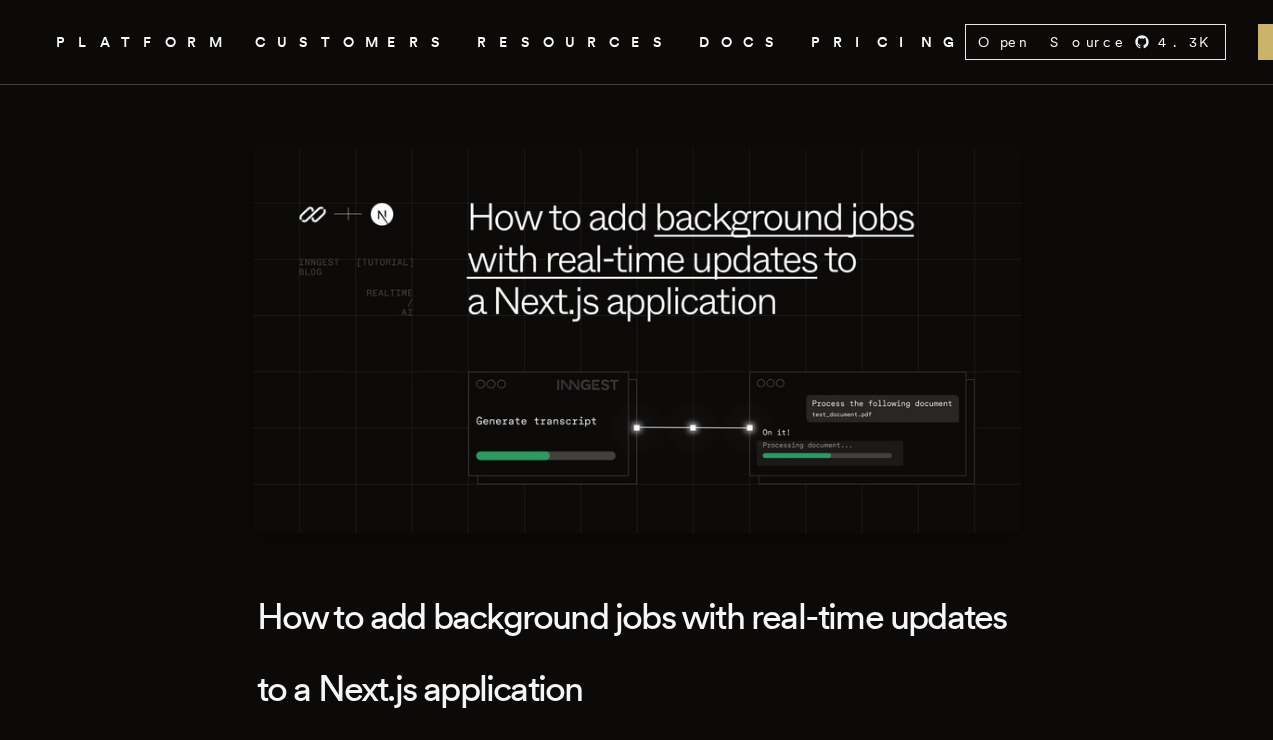 scroll, scrollTop: 0, scrollLeft: 0, axis: both 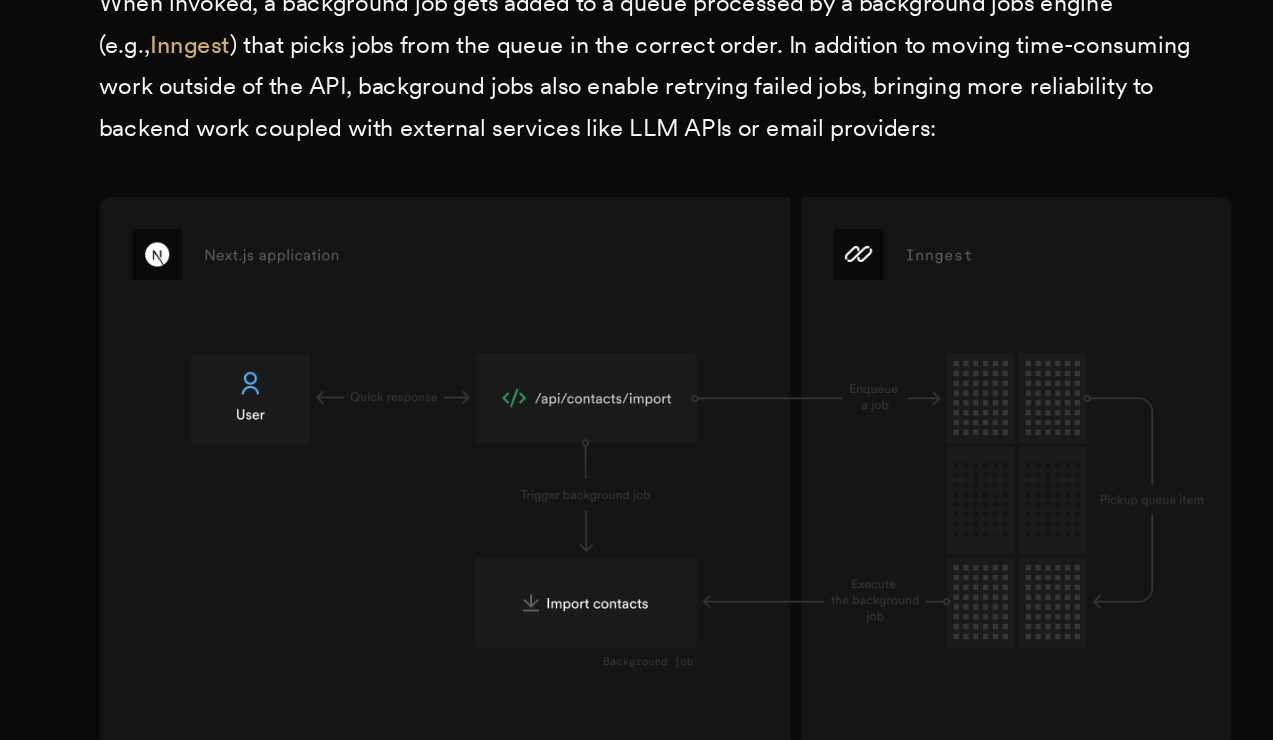 click on "When invoked, a background job gets added to a queue processed by a background jobs engine (e.g.,  Inngest ) that picks jobs from the queue in the correct order.
In addition to moving time-consuming work outside of the API, background jobs also enable retrying failed jobs, bringing more reliability to backend work coupled with external services like LLM APIs or email providers:" at bounding box center [637, 287] 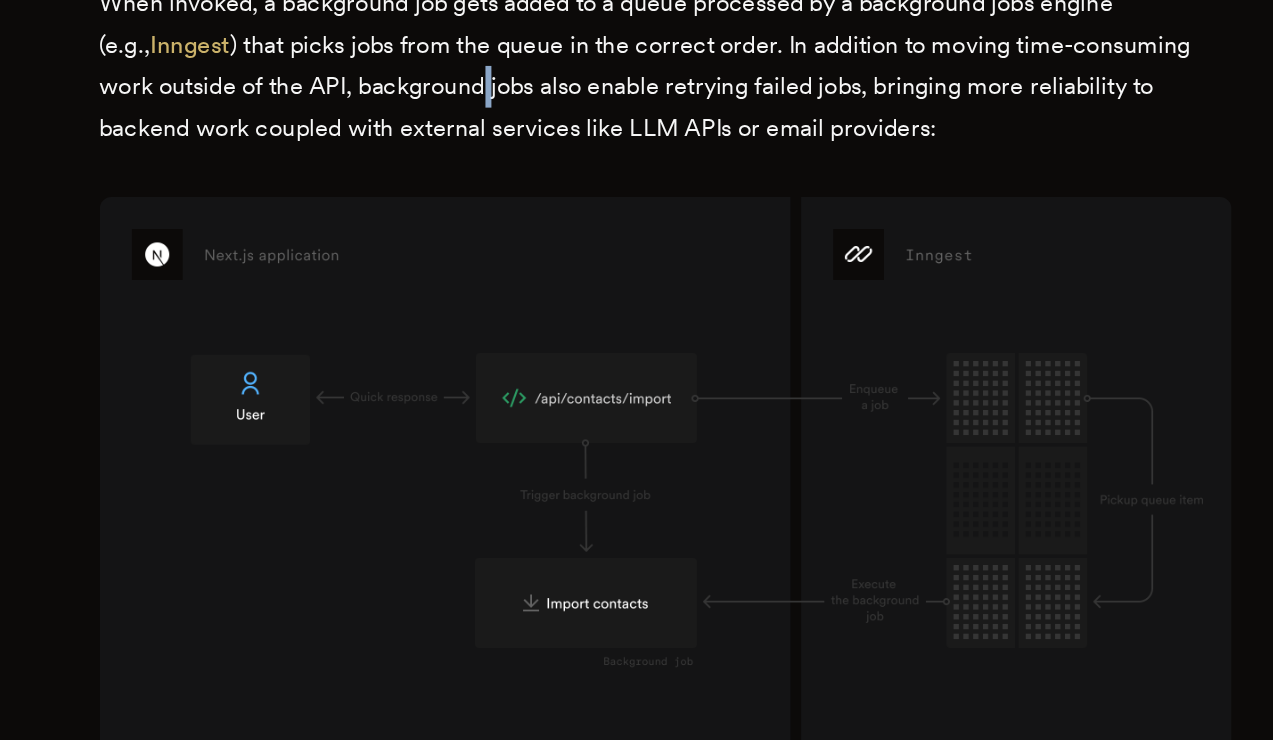 click on "When invoked, a background job gets added to a queue processed by a background jobs engine (e.g.,  Inngest ) that picks jobs from the queue in the correct order.
In addition to moving time-consuming work outside of the API, background jobs also enable retrying failed jobs, bringing more reliability to backend work coupled with external services like LLM APIs or email providers:" at bounding box center (637, 287) 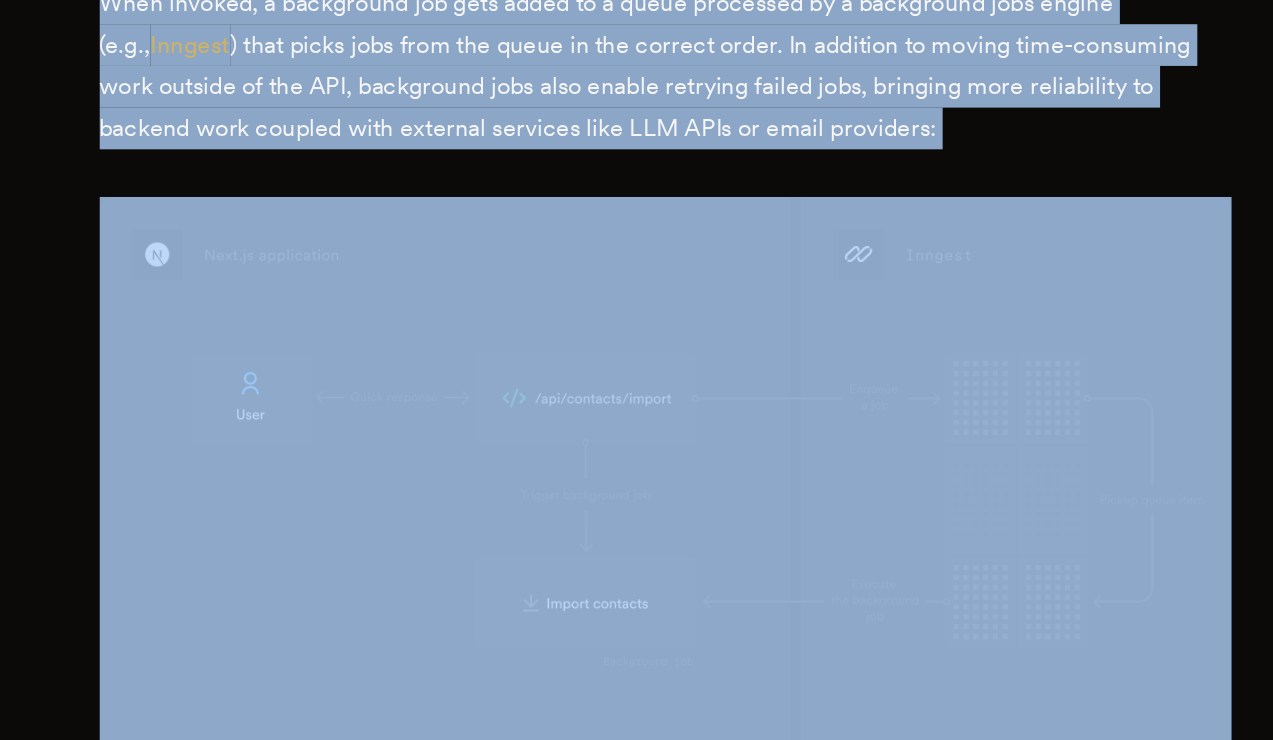 click on "When invoked, a background job gets added to a queue processed by a background jobs engine (e.g.,  Inngest ) that picks jobs from the queue in the correct order.
In addition to moving time-consuming work outside of the API, background jobs also enable retrying failed jobs, bringing more reliability to backend work coupled with external services like LLM APIs or email providers:" at bounding box center (637, 287) 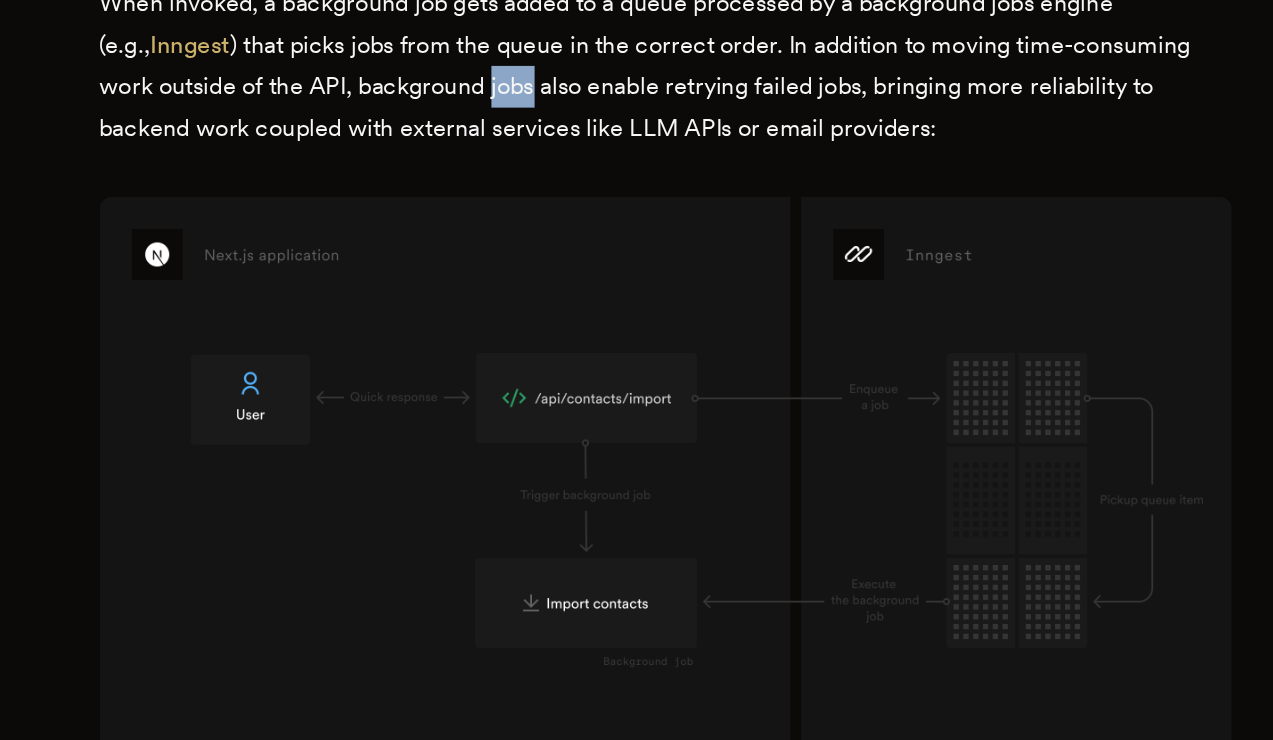 click on "When invoked, a background job gets added to a queue processed by a background jobs engine (e.g.,  Inngest ) that picks jobs from the queue in the correct order.
In addition to moving time-consuming work outside of the API, background jobs also enable retrying failed jobs, bringing more reliability to backend work coupled with external services like LLM APIs or email providers:" at bounding box center [637, 287] 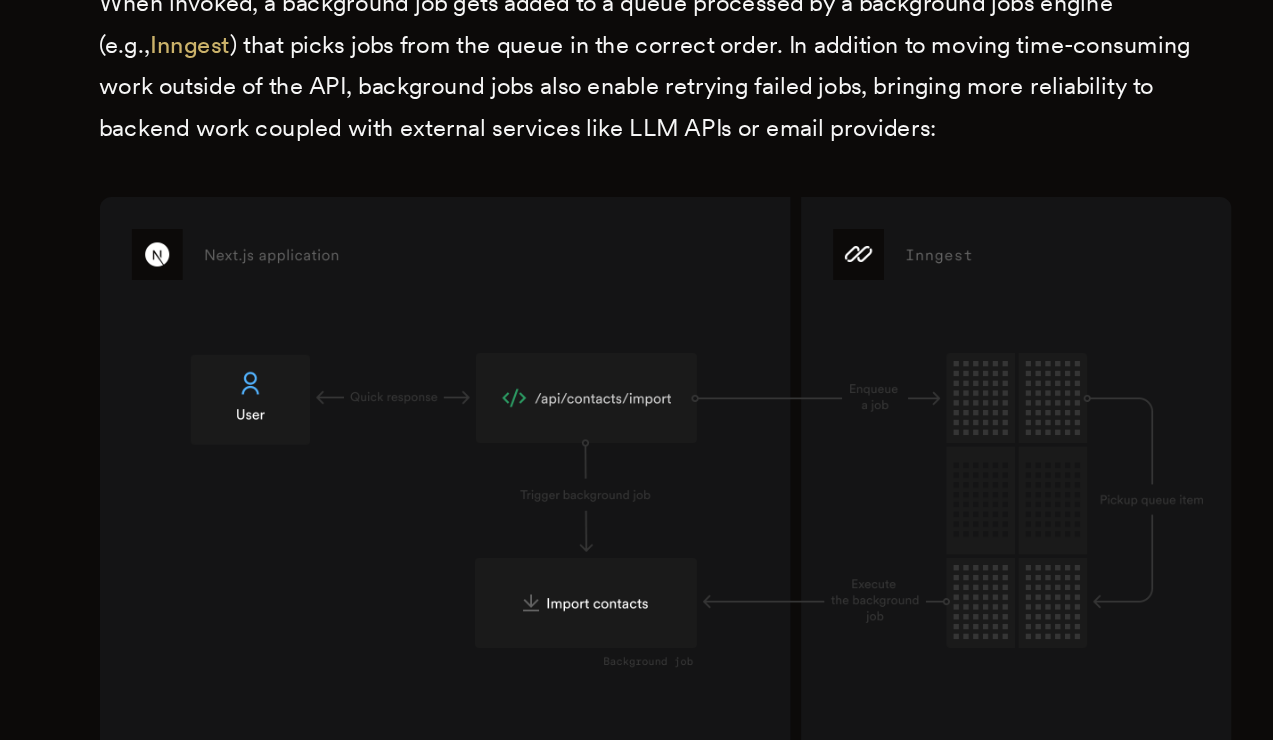 click on "When invoked, a background job gets added to a queue processed by a background jobs engine (e.g.,  Inngest ) that picks jobs from the queue in the correct order.
In addition to moving time-consuming work outside of the API, background jobs also enable retrying failed jobs, bringing more reliability to backend work coupled with external services like LLM APIs or email providers:" at bounding box center (637, 287) 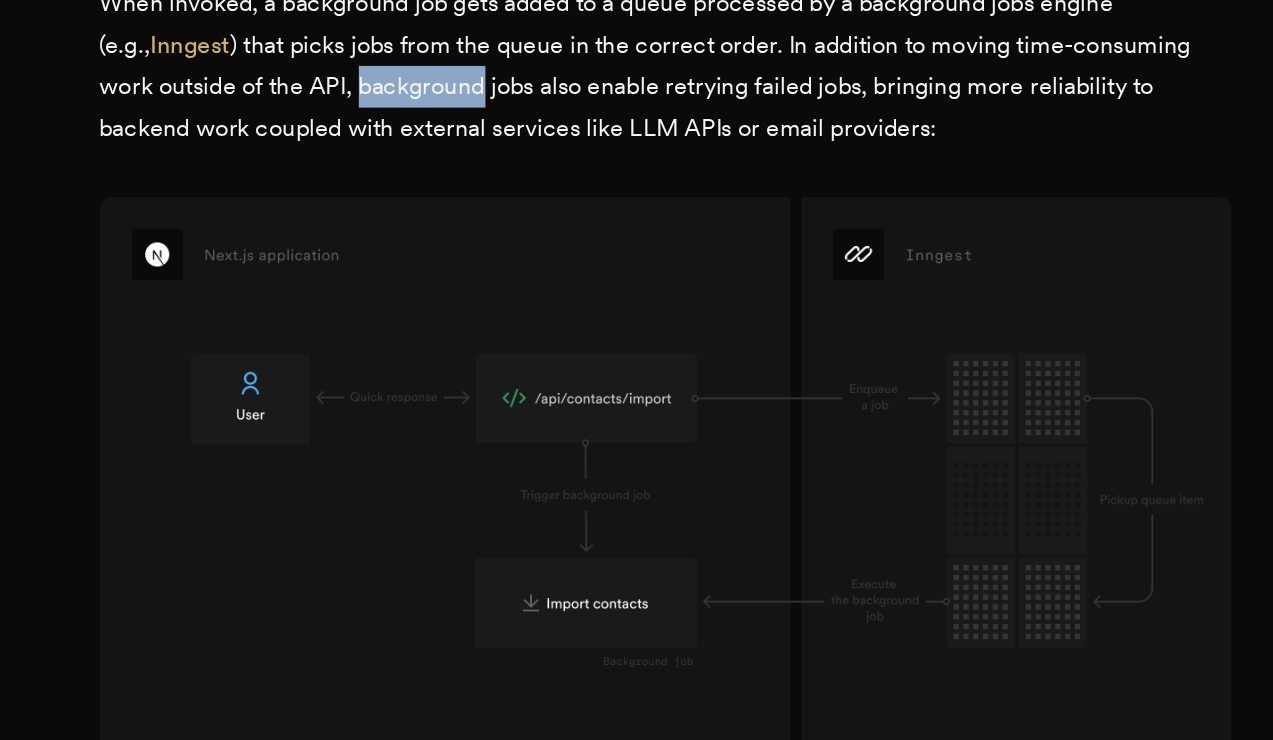 click on "When invoked, a background job gets added to a queue processed by a background jobs engine (e.g.,  Inngest ) that picks jobs from the queue in the correct order.
In addition to moving time-consuming work outside of the API, background jobs also enable retrying failed jobs, bringing more reliability to backend work coupled with external services like LLM APIs or email providers:" at bounding box center (637, 287) 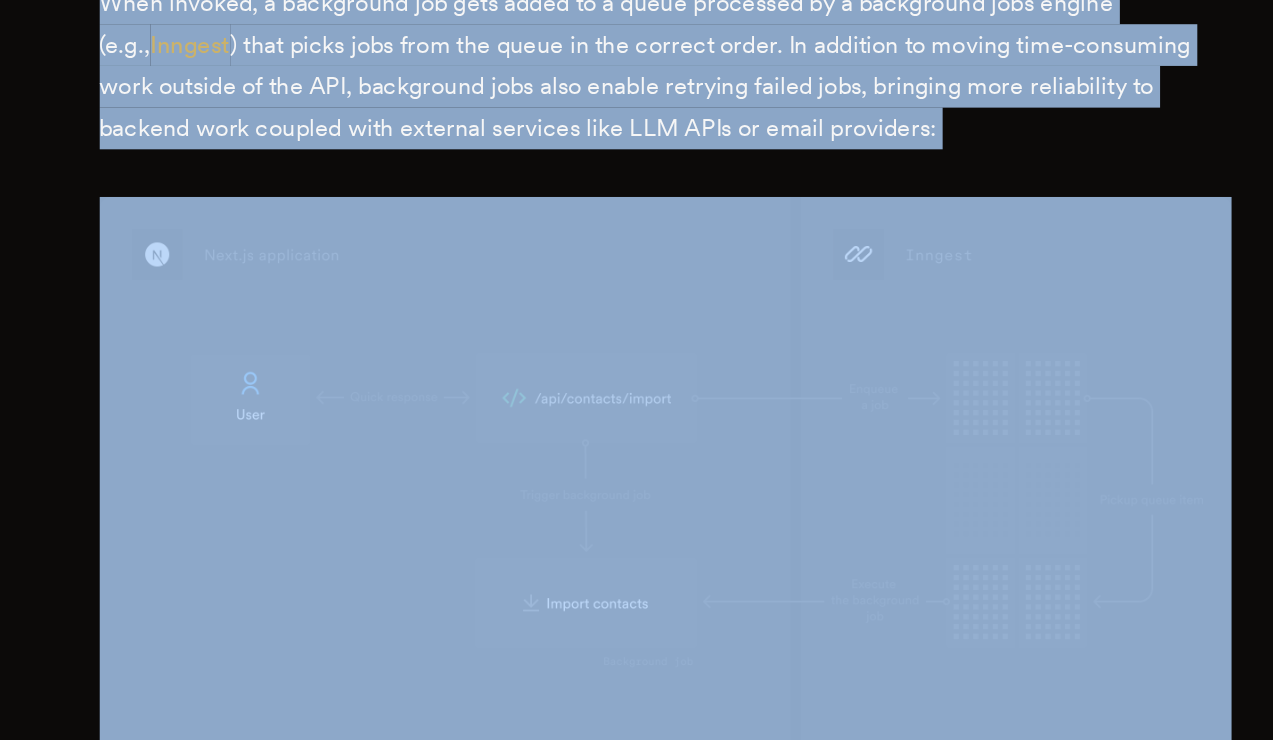 click on "When invoked, a background job gets added to a queue processed by a background jobs engine (e.g.,  Inngest ) that picks jobs from the queue in the correct order.
In addition to moving time-consuming work outside of the API, background jobs also enable retrying failed jobs, bringing more reliability to backend work coupled with external services like LLM APIs or email providers:" at bounding box center (637, 287) 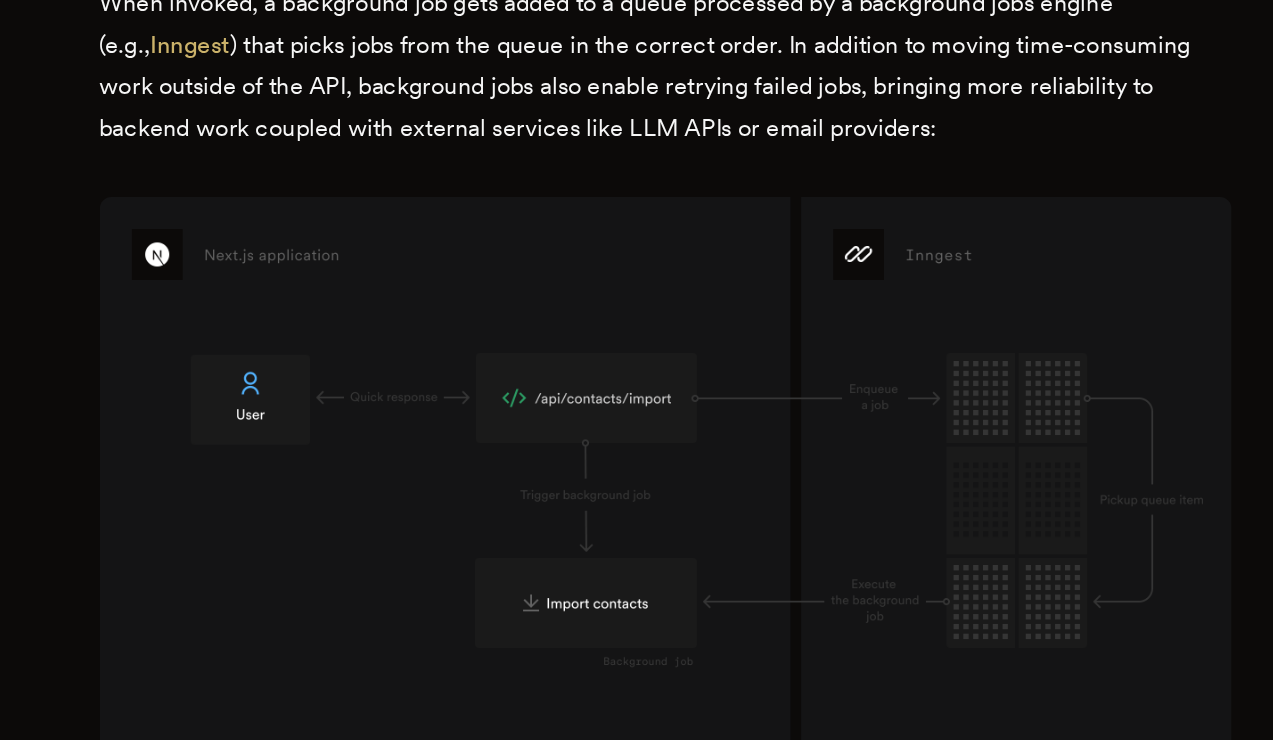 click on "When invoked, a background job gets added to a queue processed by a background jobs engine (e.g.,  Inngest ) that picks jobs from the queue in the correct order.
In addition to moving time-consuming work outside of the API, background jobs also enable retrying failed jobs, bringing more reliability to backend work coupled with external services like LLM APIs or email providers:" at bounding box center [637, 287] 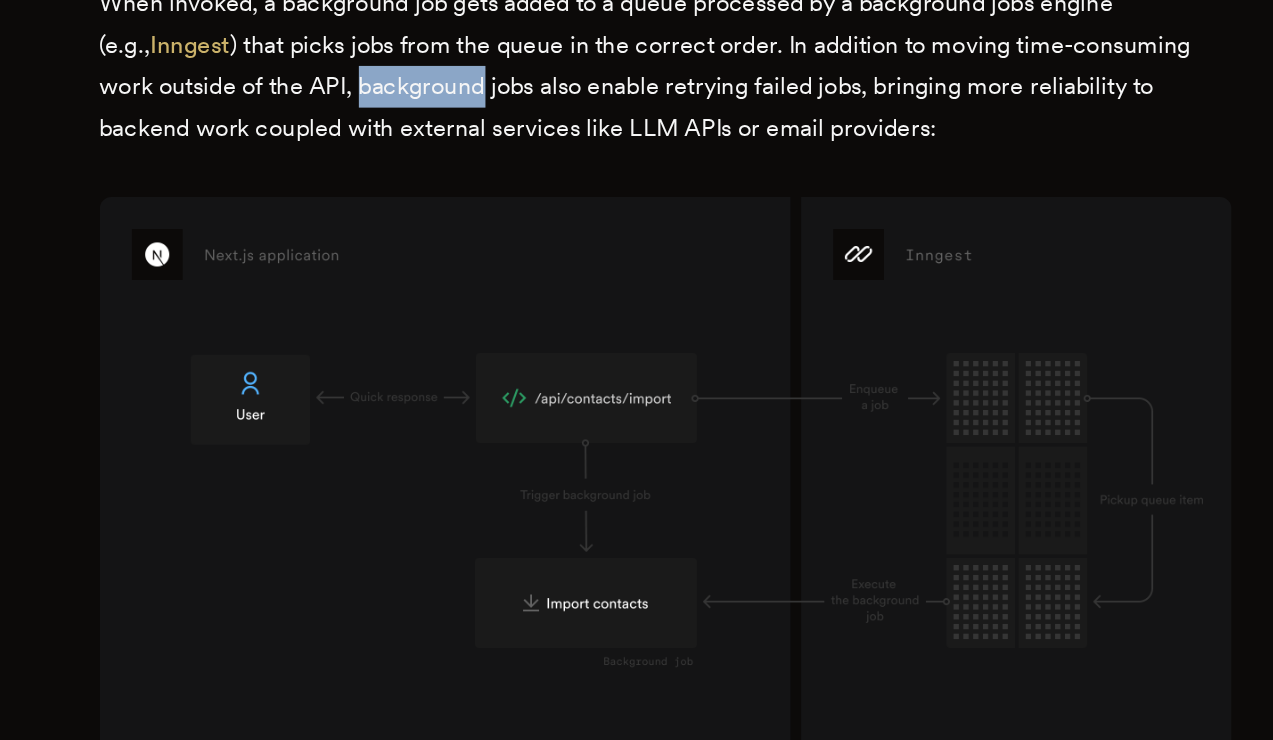 click on "When invoked, a background job gets added to a queue processed by a background jobs engine (e.g.,  Inngest ) that picks jobs from the queue in the correct order.
In addition to moving time-consuming work outside of the API, background jobs also enable retrying failed jobs, bringing more reliability to backend work coupled with external services like LLM APIs or email providers:" at bounding box center [637, 287] 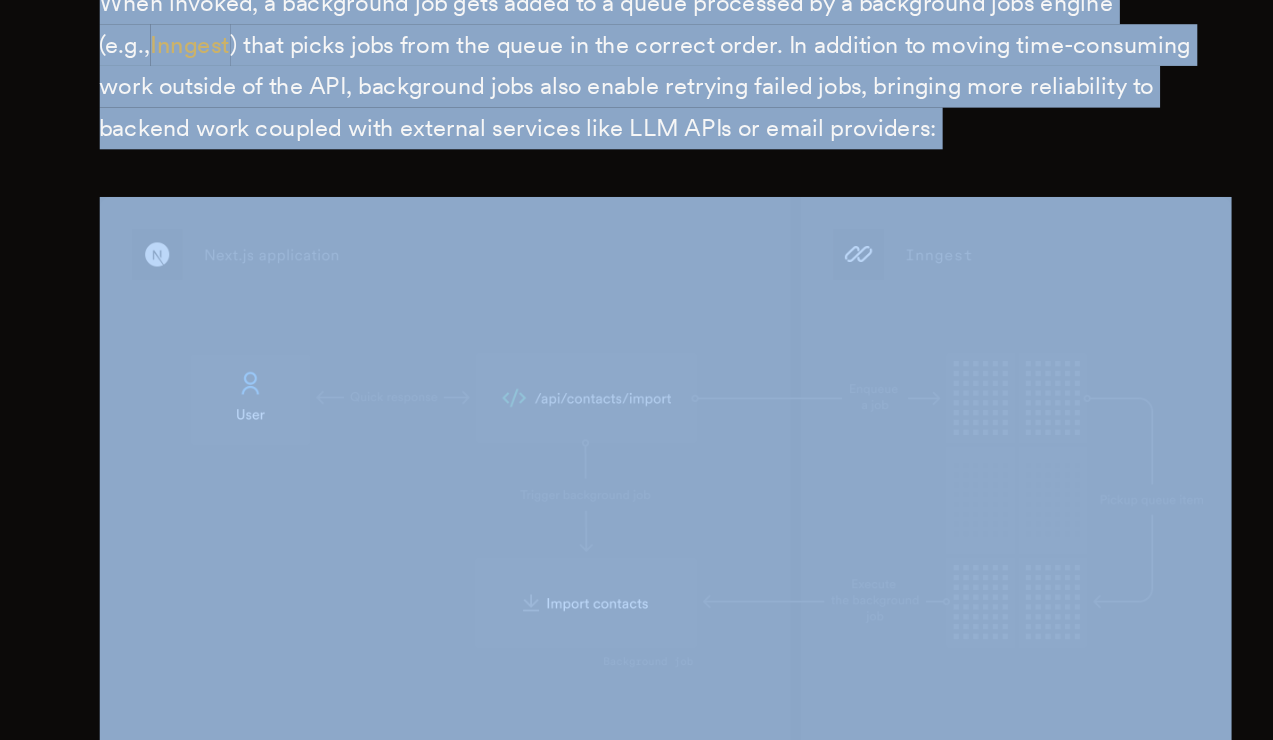 click on "When invoked, a background job gets added to a queue processed by a background jobs engine (e.g.,  Inngest ) that picks jobs from the queue in the correct order.
In addition to moving time-consuming work outside of the API, background jobs also enable retrying failed jobs, bringing more reliability to backend work coupled with external services like LLM APIs or email providers:" at bounding box center [637, 287] 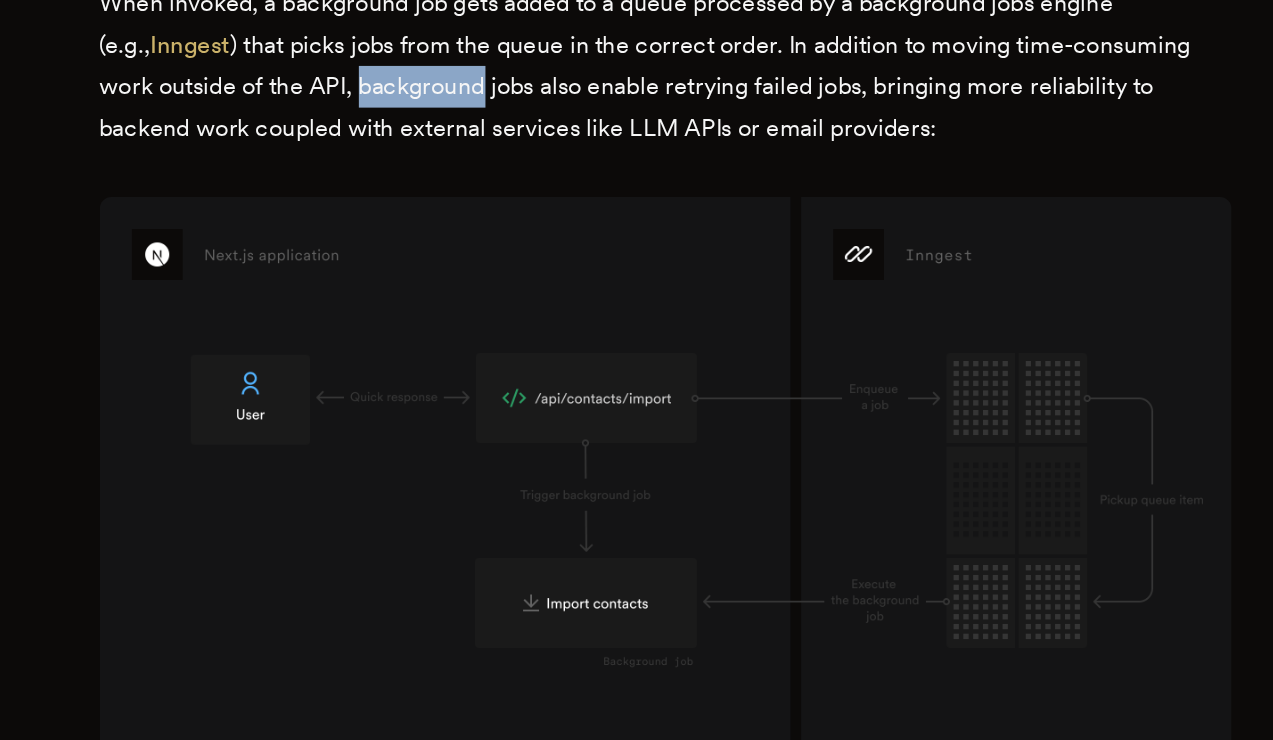 click on "When invoked, a background job gets added to a queue processed by a background jobs engine (e.g.,  Inngest ) that picks jobs from the queue in the correct order.
In addition to moving time-consuming work outside of the API, background jobs also enable retrying failed jobs, bringing more reliability to backend work coupled with external services like LLM APIs or email providers:" at bounding box center (637, 287) 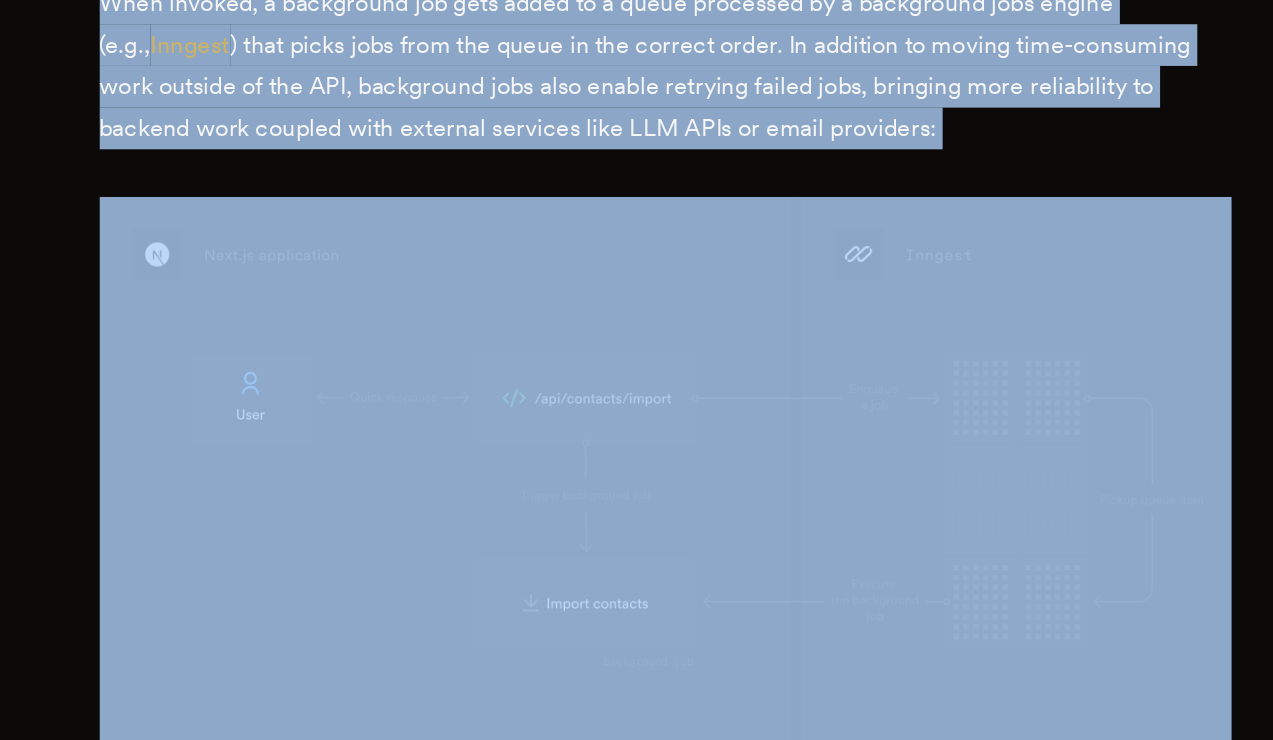 click on "When invoked, a background job gets added to a queue processed by a background jobs engine (e.g.,  Inngest ) that picks jobs from the queue in the correct order.
In addition to moving time-consuming work outside of the API, background jobs also enable retrying failed jobs, bringing more reliability to backend work coupled with external services like LLM APIs or email providers:" at bounding box center (637, 287) 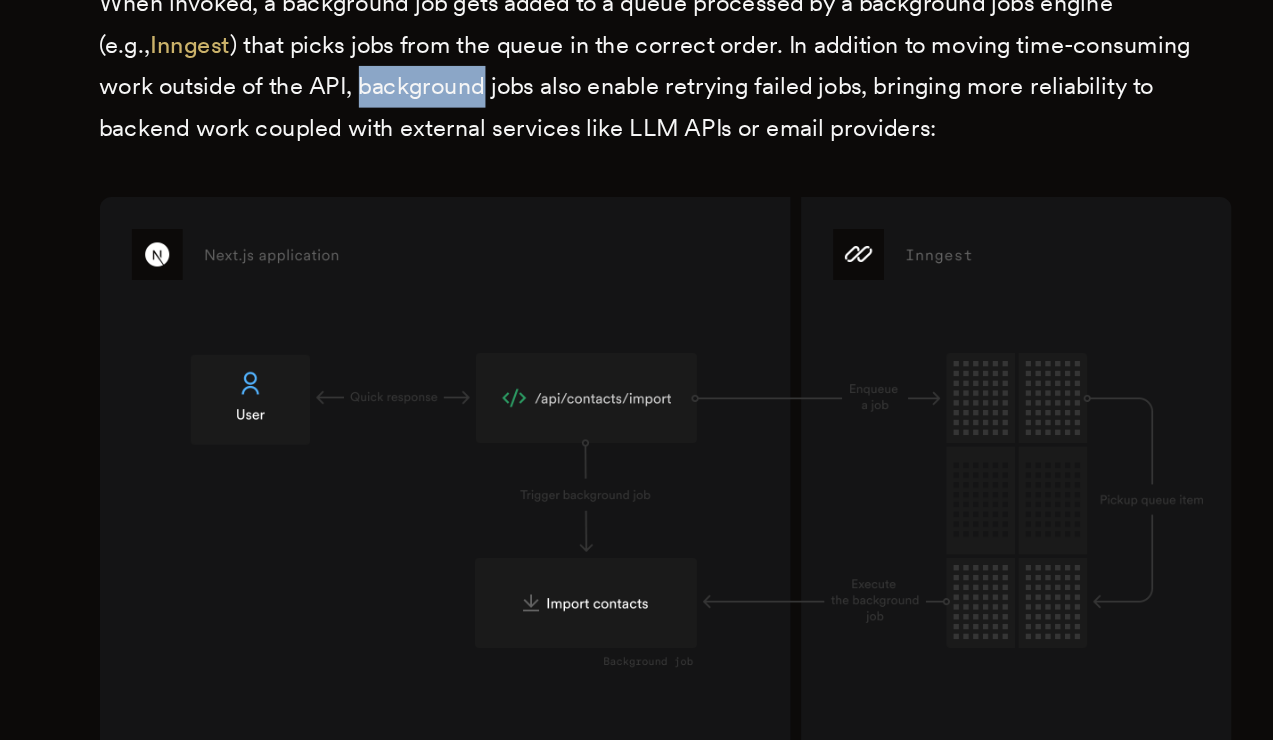 click on "When invoked, a background job gets added to a queue processed by a background jobs engine (e.g.,  Inngest ) that picks jobs from the queue in the correct order.
In addition to moving time-consuming work outside of the API, background jobs also enable retrying failed jobs, bringing more reliability to backend work coupled with external services like LLM APIs or email providers:" at bounding box center [637, 287] 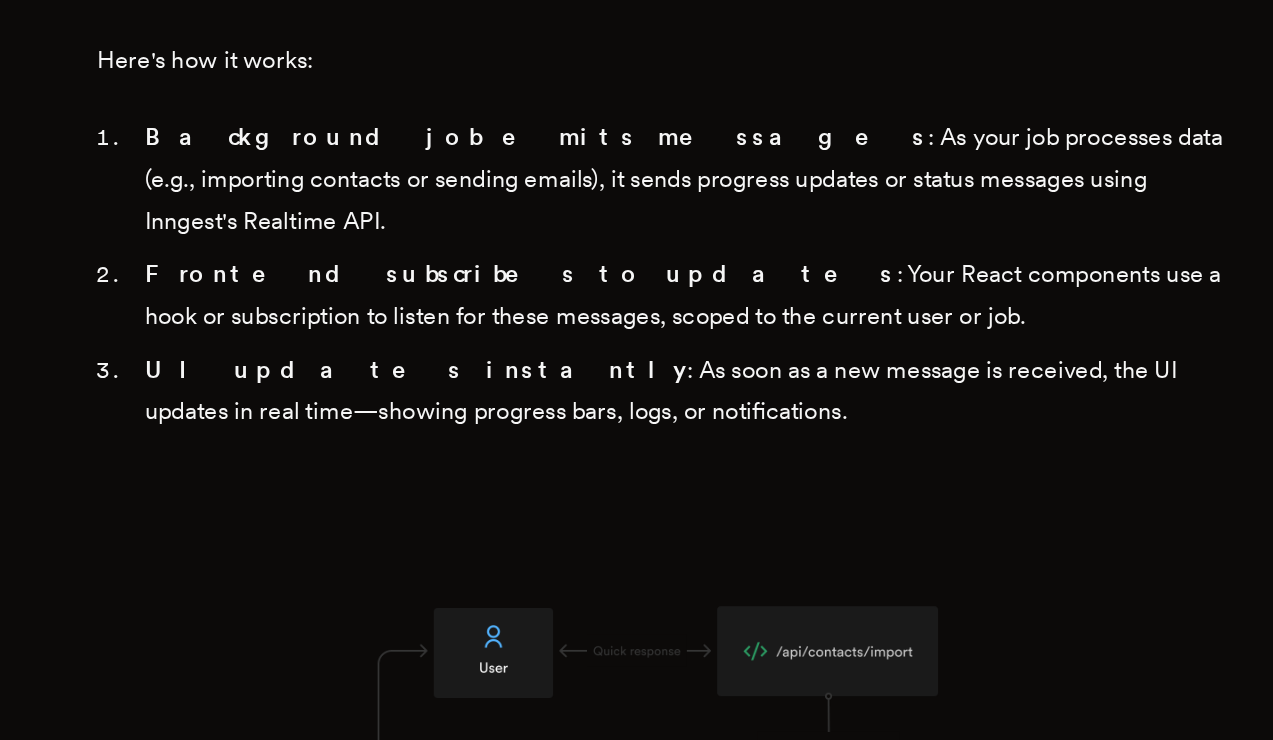 scroll, scrollTop: 4362, scrollLeft: 0, axis: vertical 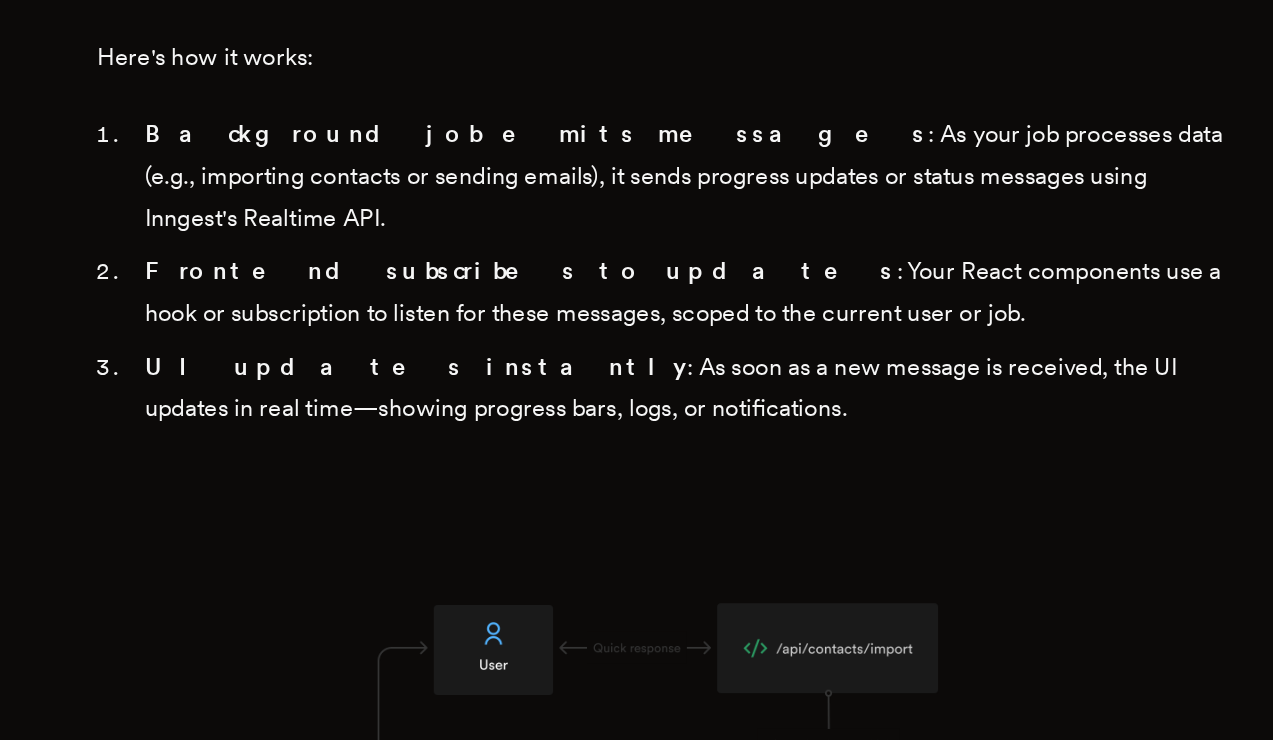 click on "Background job emits messages : As your job processes data (e.g., importing contacts or sending emails), it sends progress updates or status messages using Inngest's Realtime API." at bounding box center (650, 361) 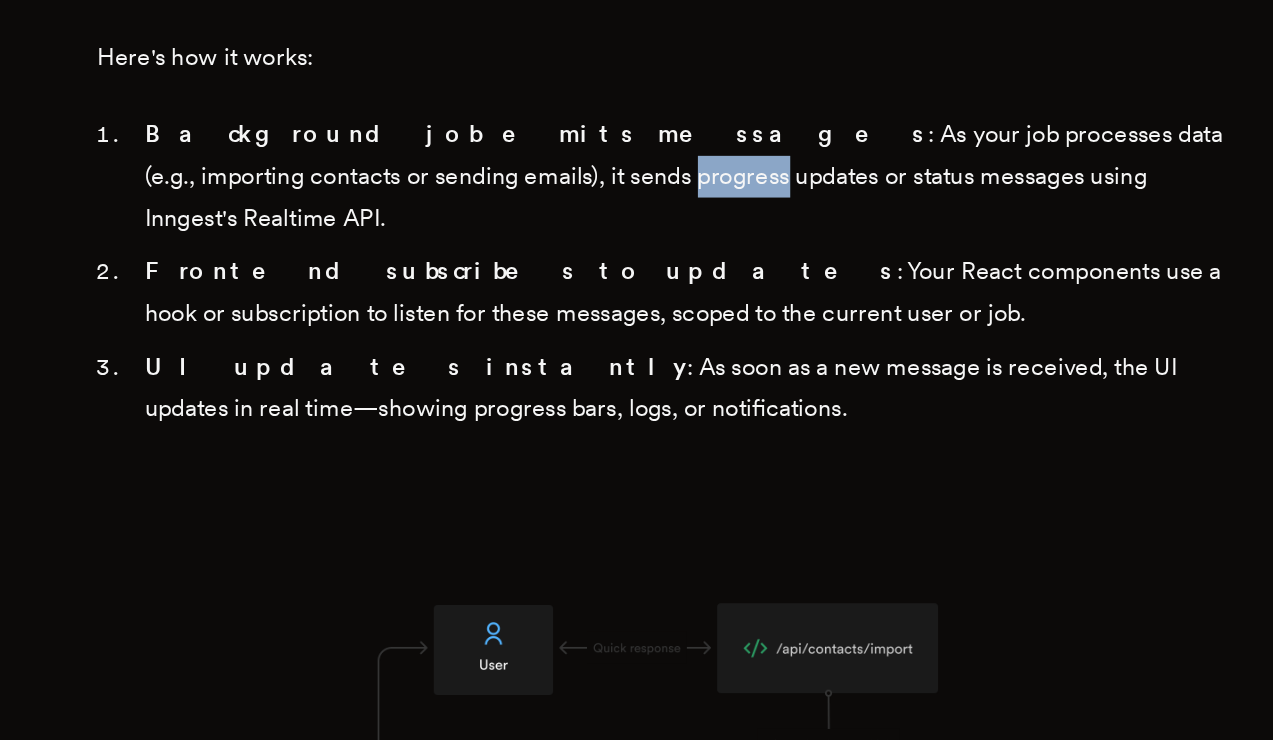 click on "Background job emits messages : As your job processes data (e.g., importing contacts or sending emails), it sends progress updates or status messages using Inngest's Realtime API." at bounding box center (650, 361) 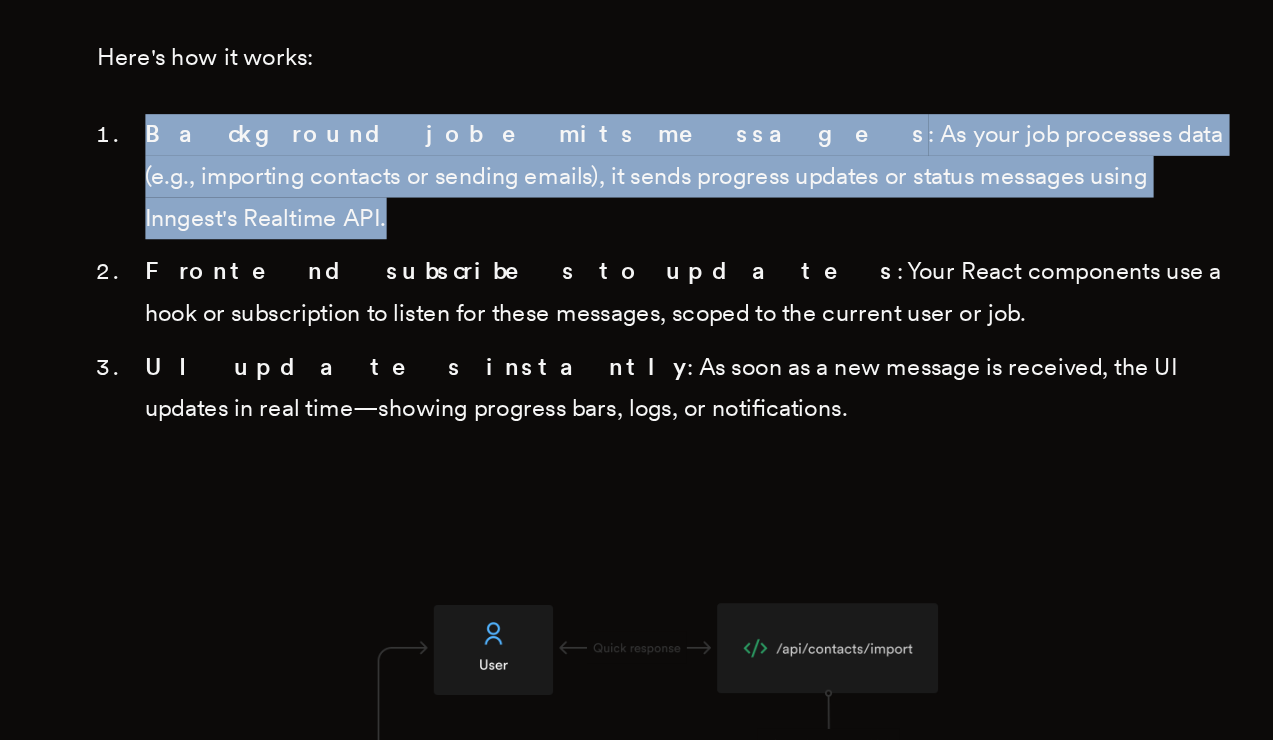 click on "Background job emits messages : As your job processes data (e.g., importing contacts or sending emails), it sends progress updates or status messages using Inngest's Realtime API." at bounding box center (650, 361) 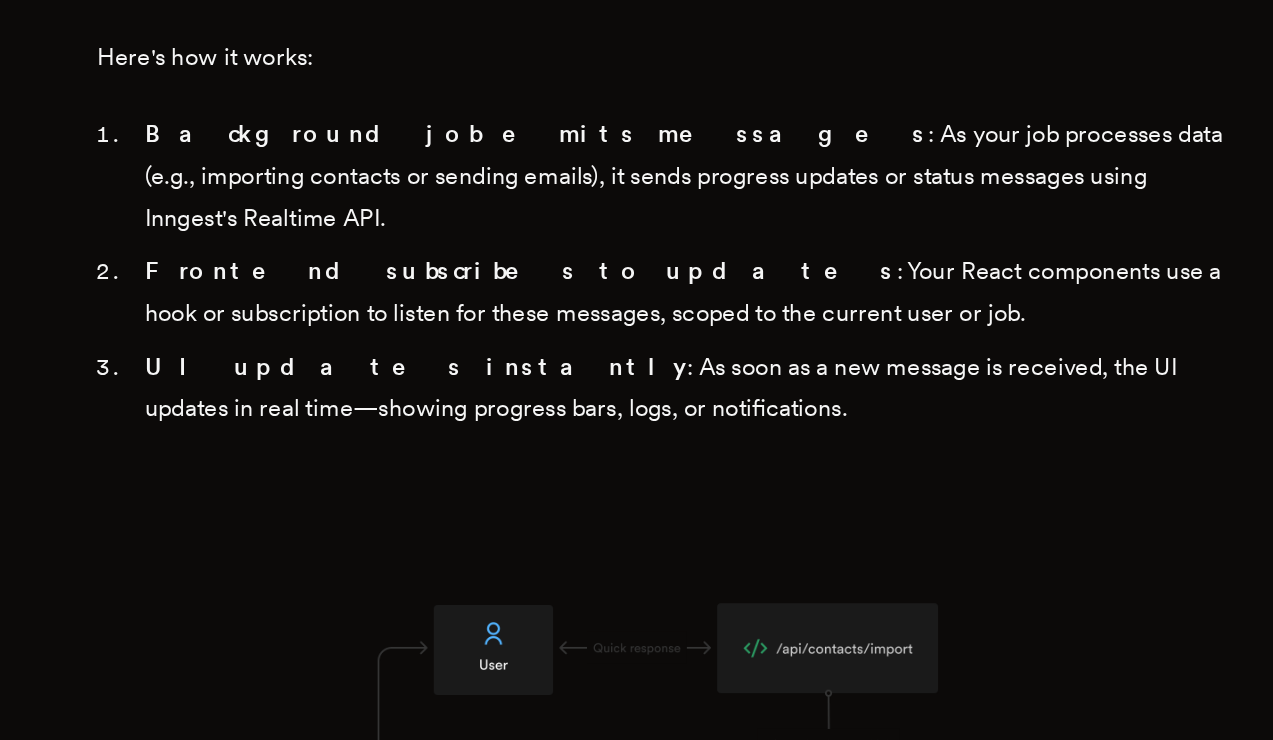 click on "Frontend subscribes to updates" at bounding box center (541, 424) 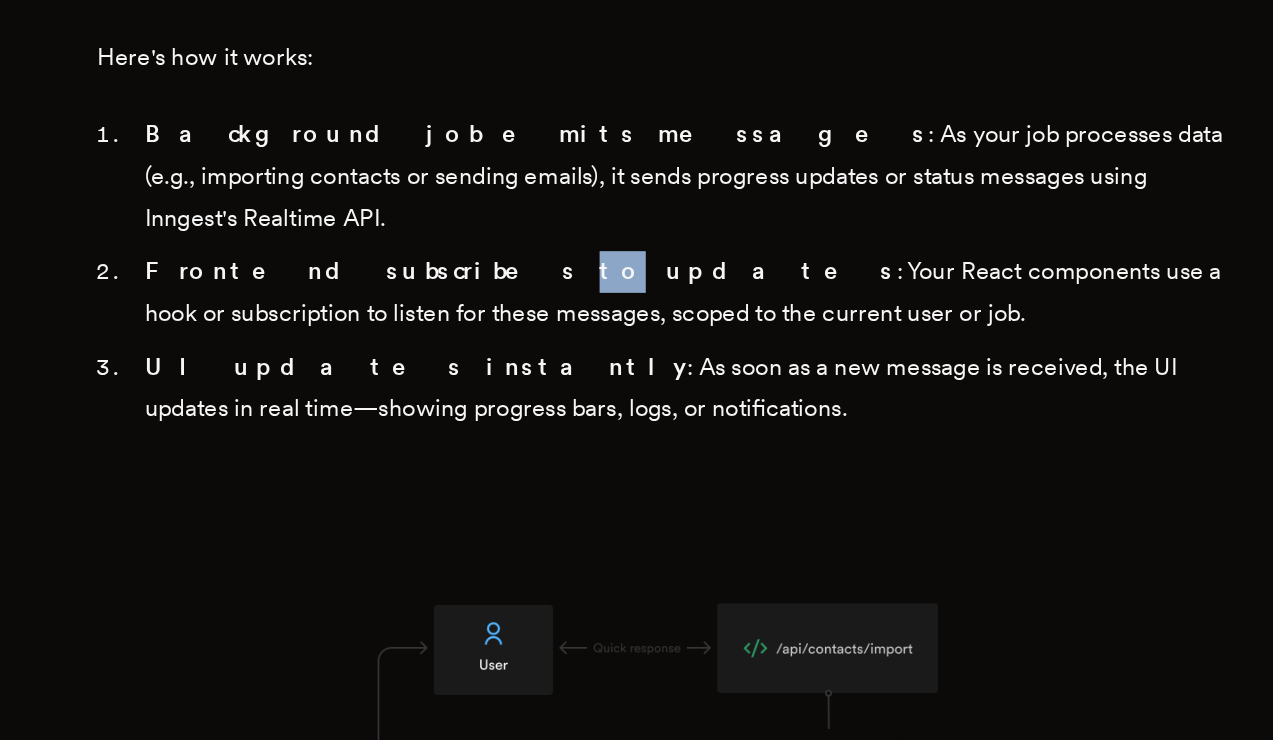 click on "Frontend subscribes to updates" at bounding box center [541, 424] 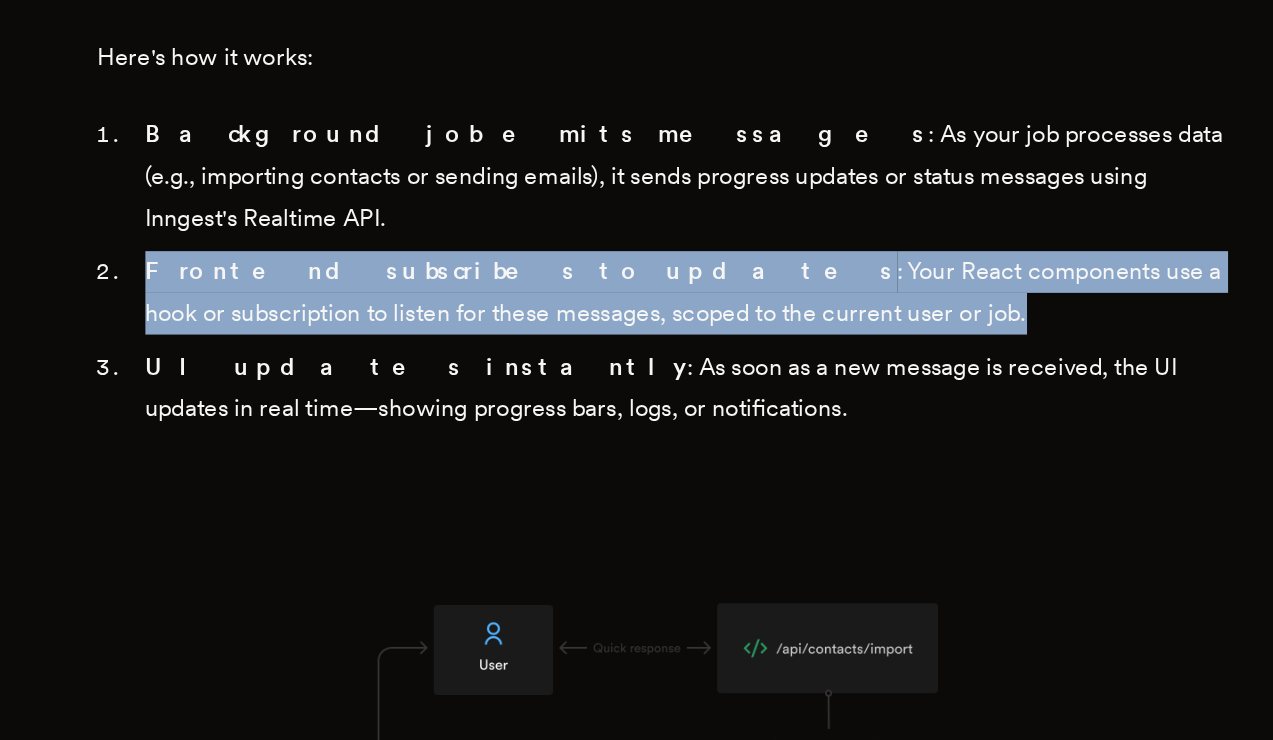 click on "Frontend subscribes to updates" at bounding box center [541, 424] 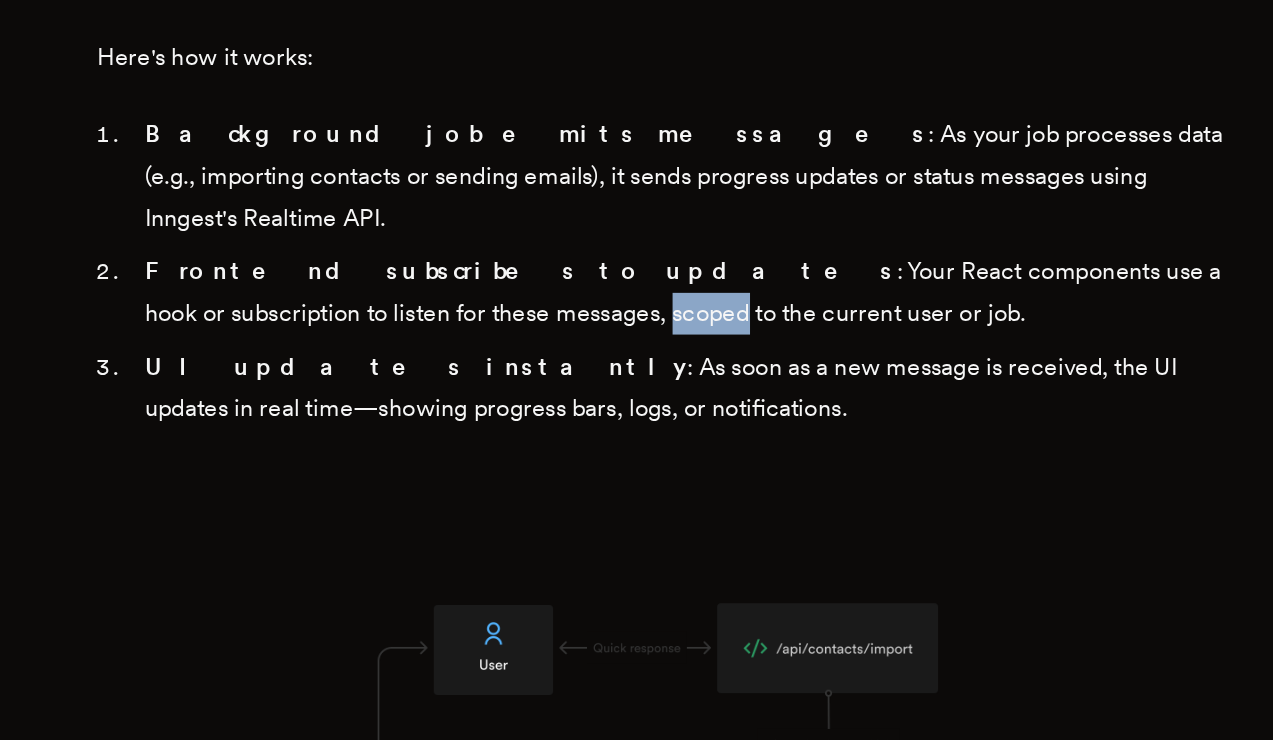 click on "Frontend subscribes to updates : Your React components use a hook or subscription to listen for these messages, scoped to the current user or job." at bounding box center (650, 439) 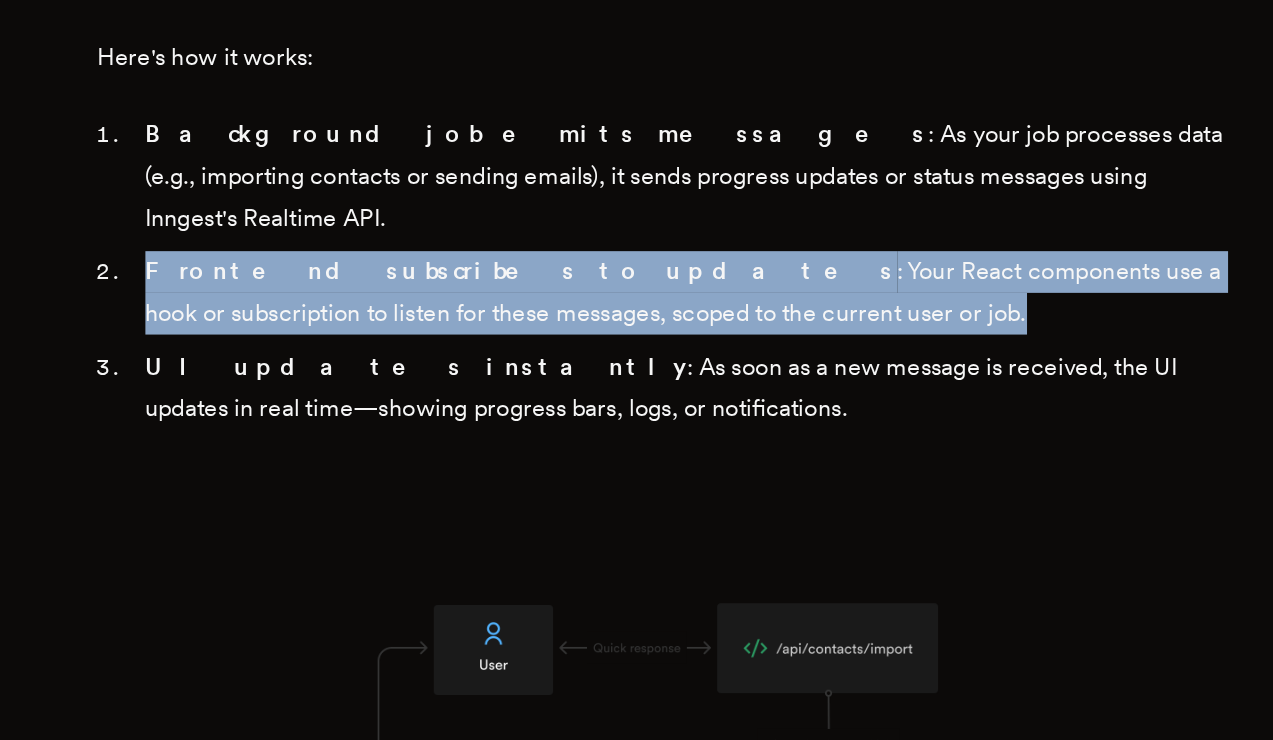 click on "Frontend subscribes to updates : Your React components use a hook or subscription to listen for these messages, scoped to the current user or job." at bounding box center (650, 439) 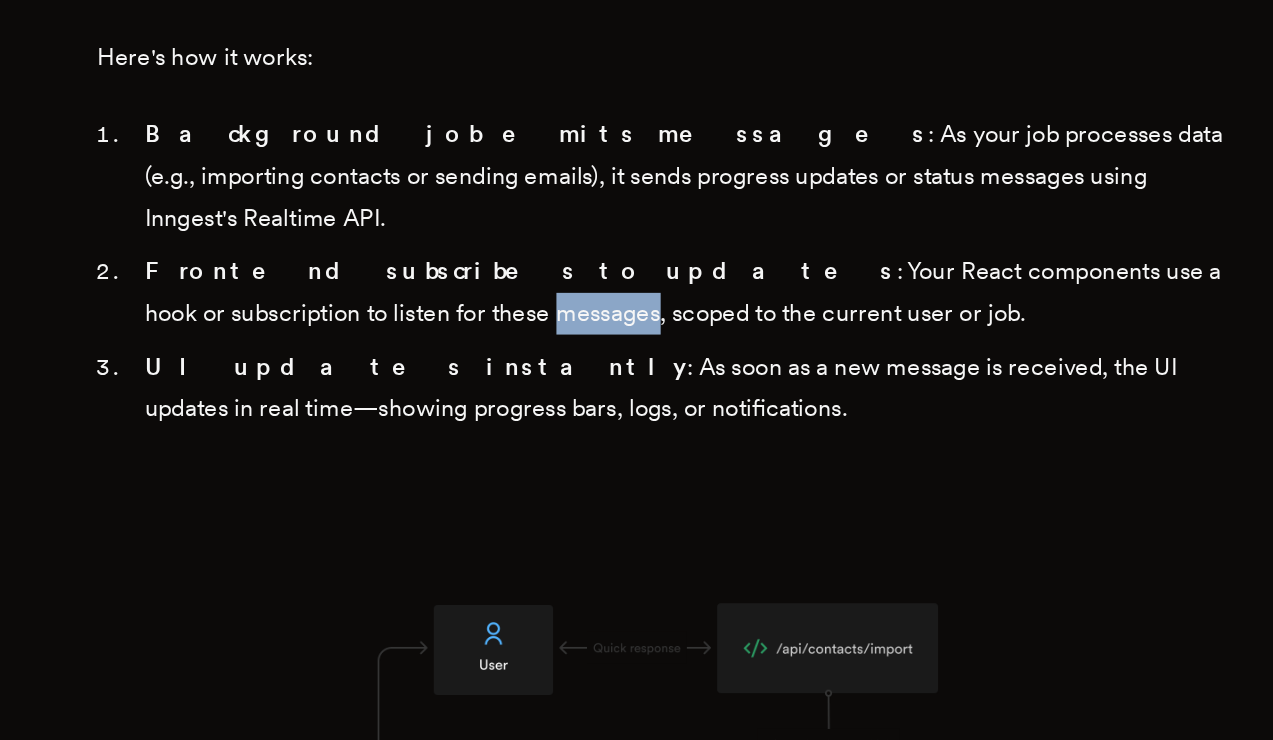 click on "Frontend subscribes to updates : Your React components use a hook or subscription to listen for these messages, scoped to the current user or job." at bounding box center (650, 439) 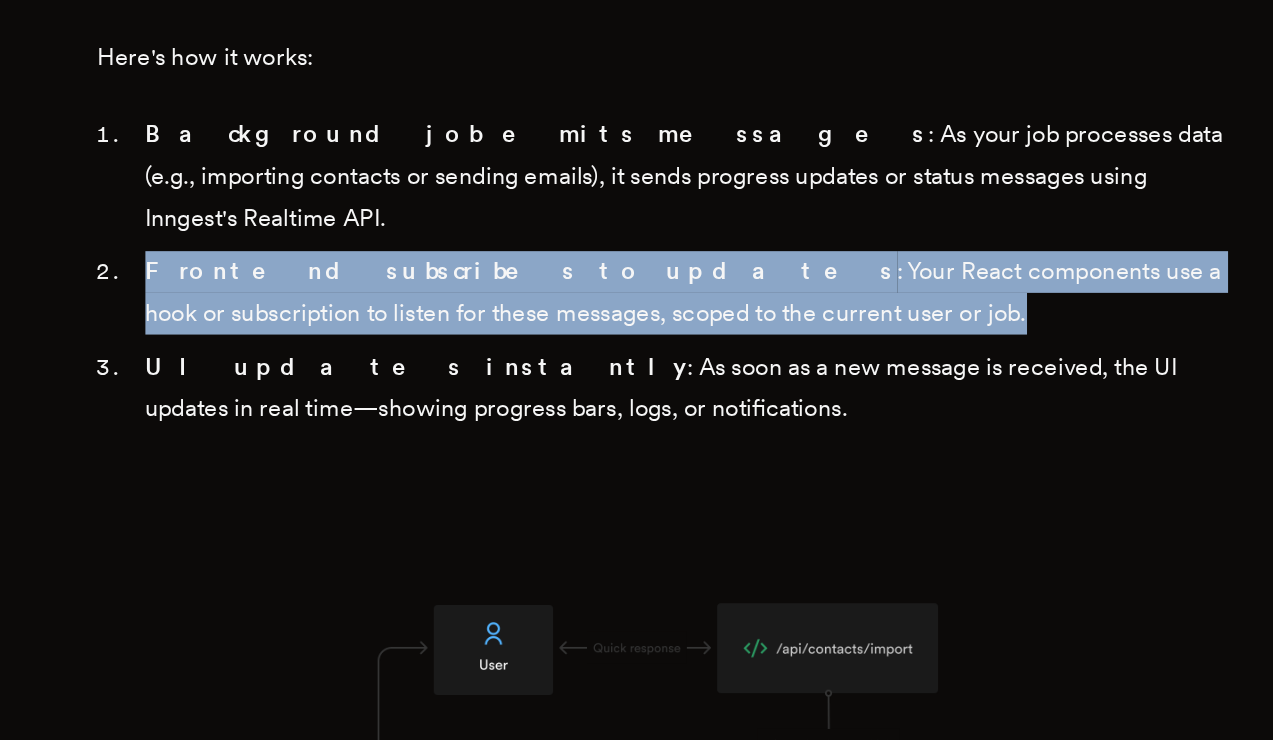 click on "Frontend subscribes to updates : Your React components use a hook or subscription to listen for these messages, scoped to the current user or job." at bounding box center [650, 439] 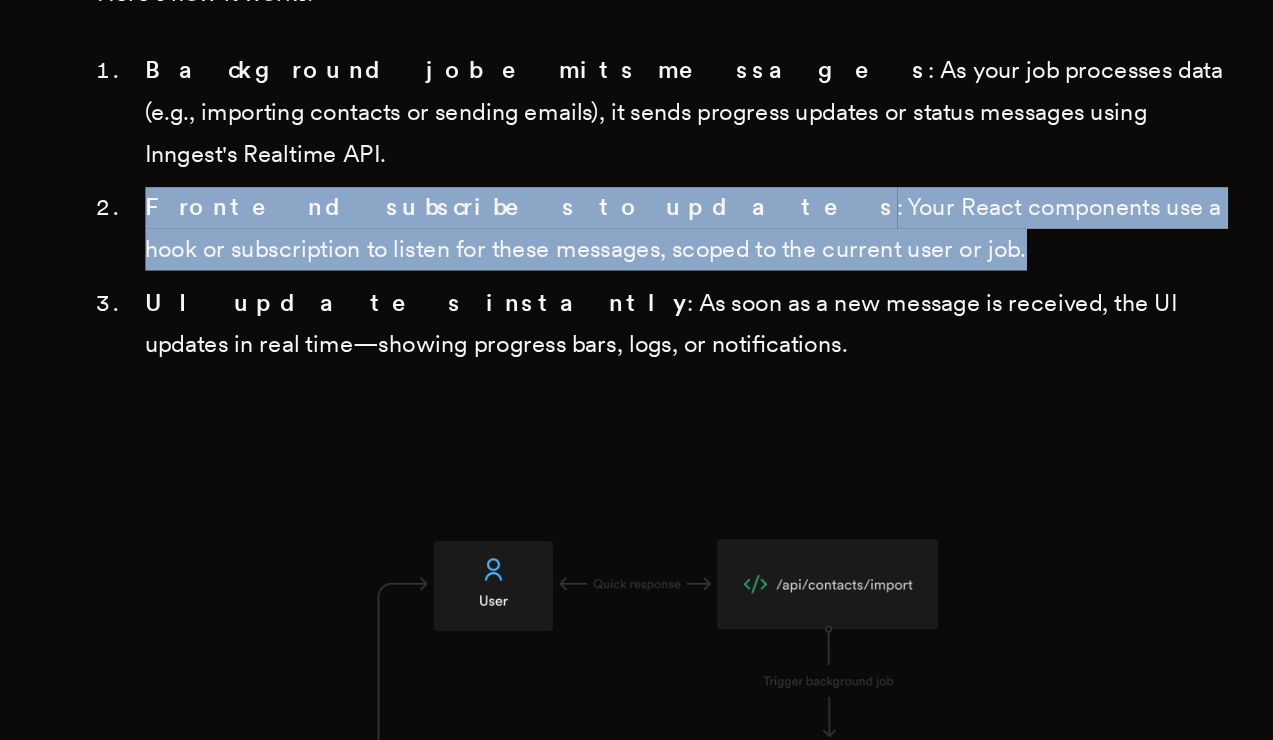 scroll, scrollTop: 4415, scrollLeft: 0, axis: vertical 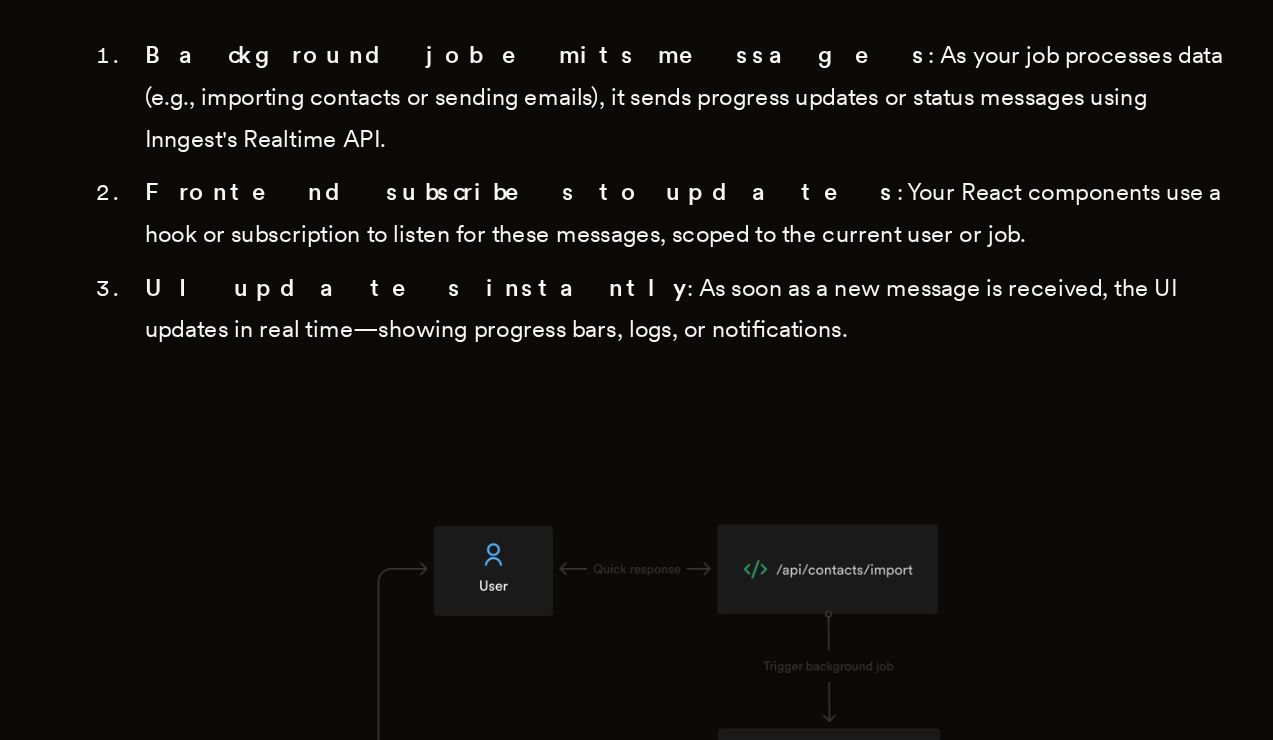click on "UI updates instantly : As soon as a new message is received, the UI updates in real time—showing progress bars, logs, or notifications." at bounding box center [650, 450] 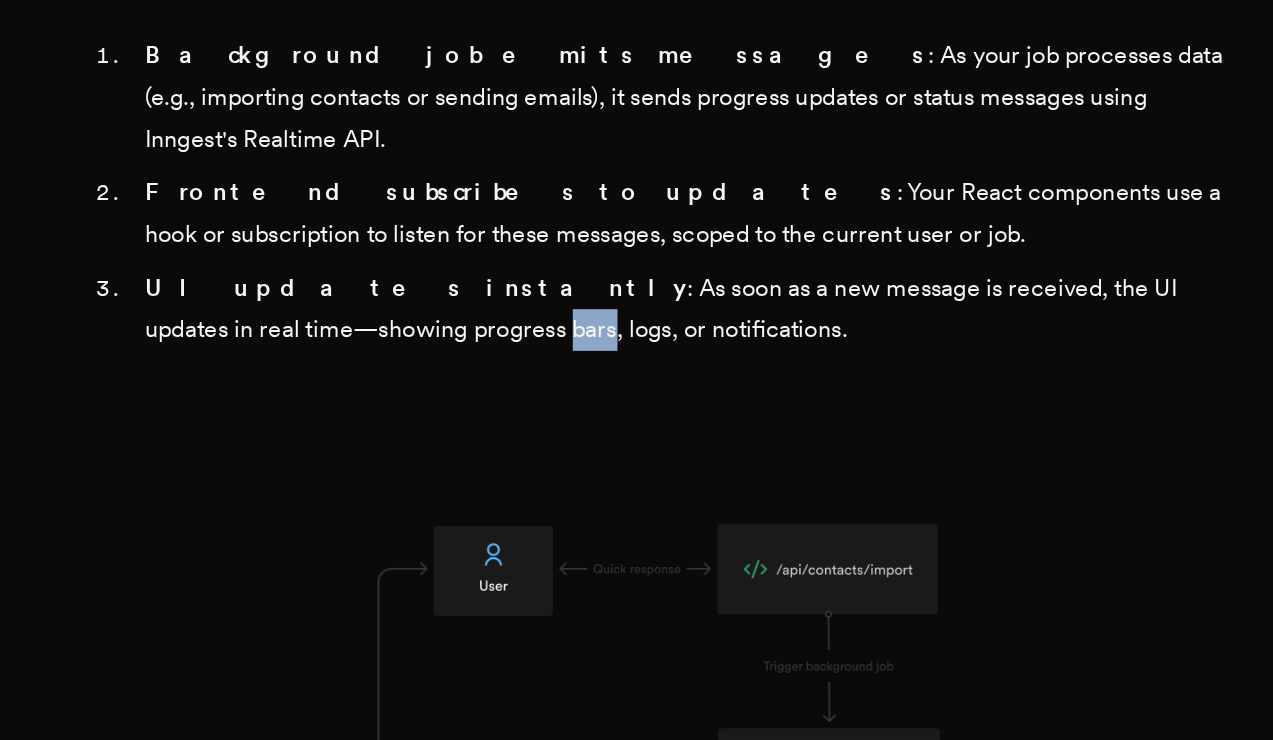 click on "UI updates instantly : As soon as a new message is received, the UI updates in real time—showing progress bars, logs, or notifications." at bounding box center [650, 450] 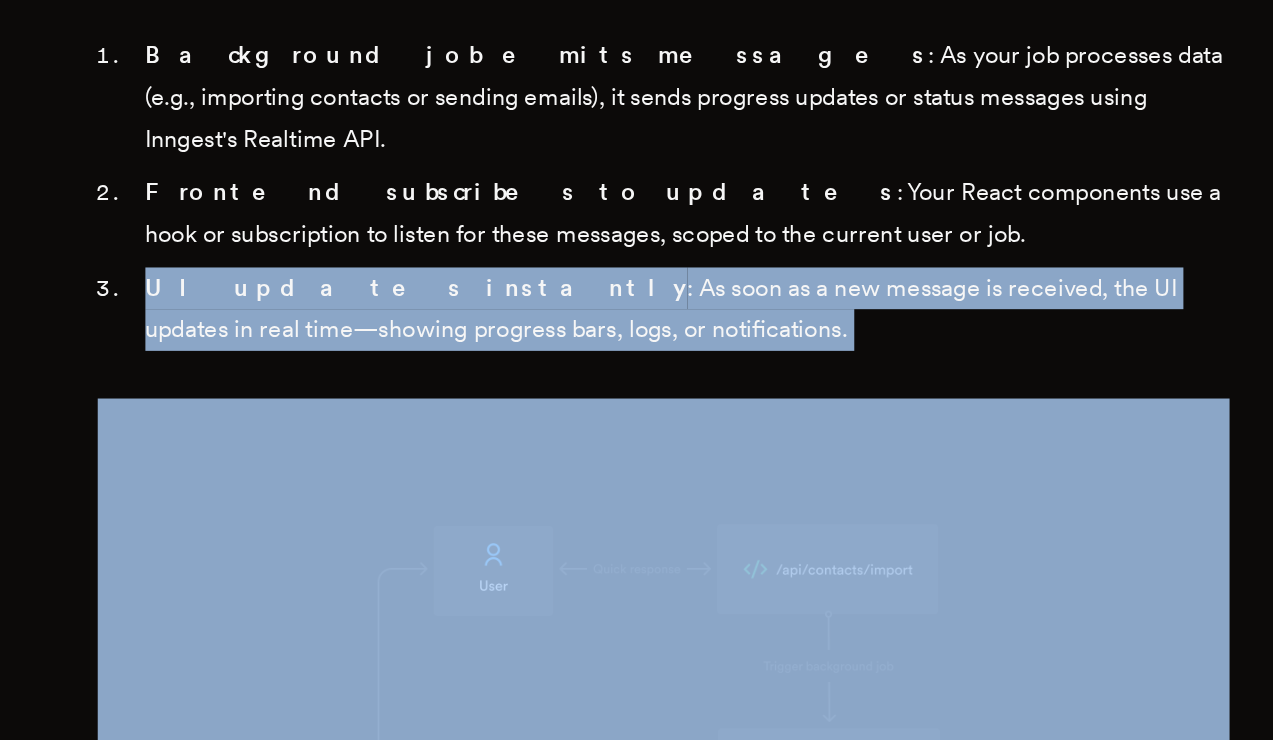 click on "UI updates instantly : As soon as a new message is received, the UI updates in real time—showing progress bars, logs, or notifications." at bounding box center (650, 450) 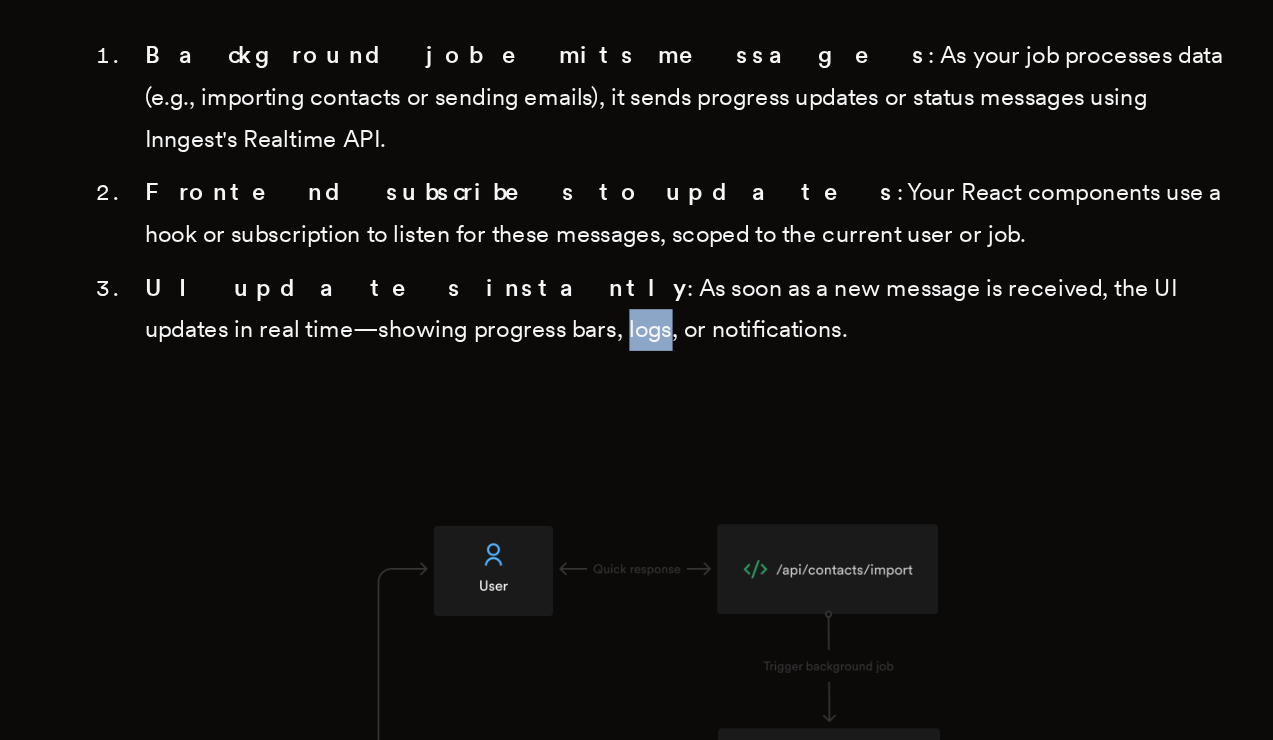 click on "UI updates instantly : As soon as a new message is received, the UI updates in real time—showing progress bars, logs, or notifications." at bounding box center [650, 450] 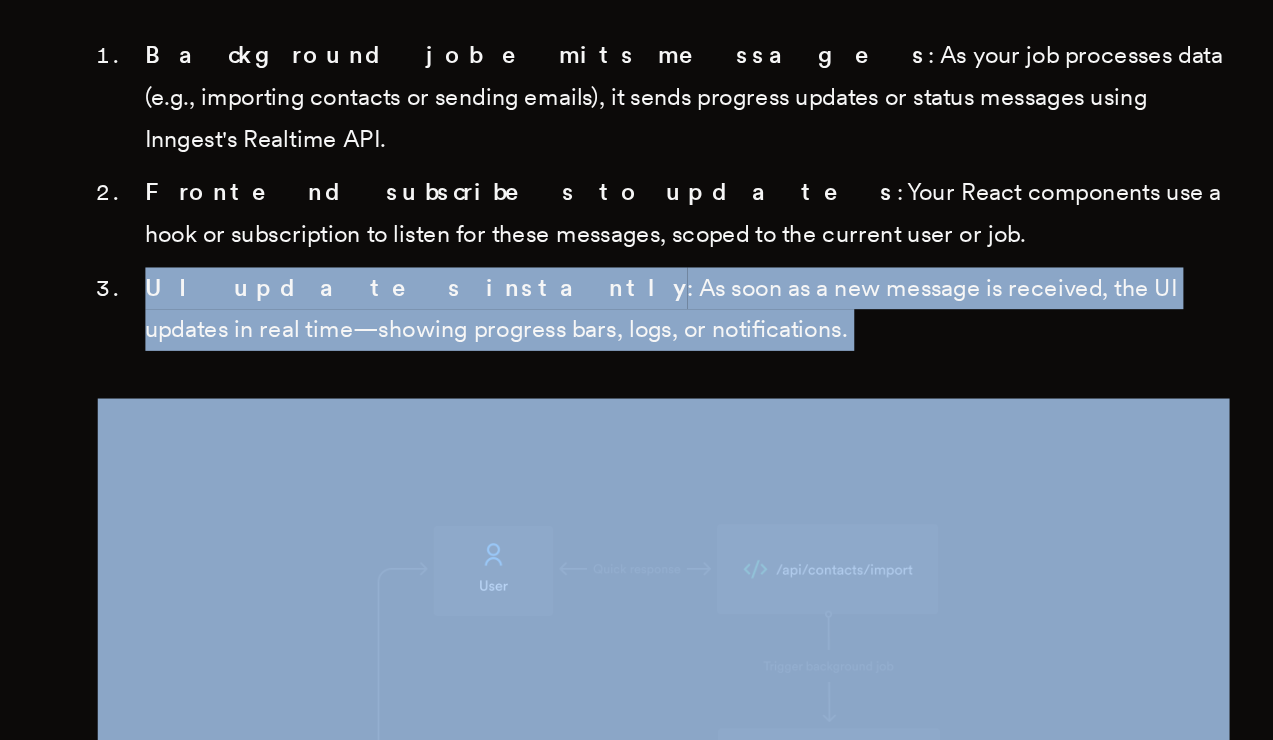 click on "UI updates instantly : As soon as a new message is received, the UI updates in real time—showing progress bars, logs, or notifications." at bounding box center (650, 450) 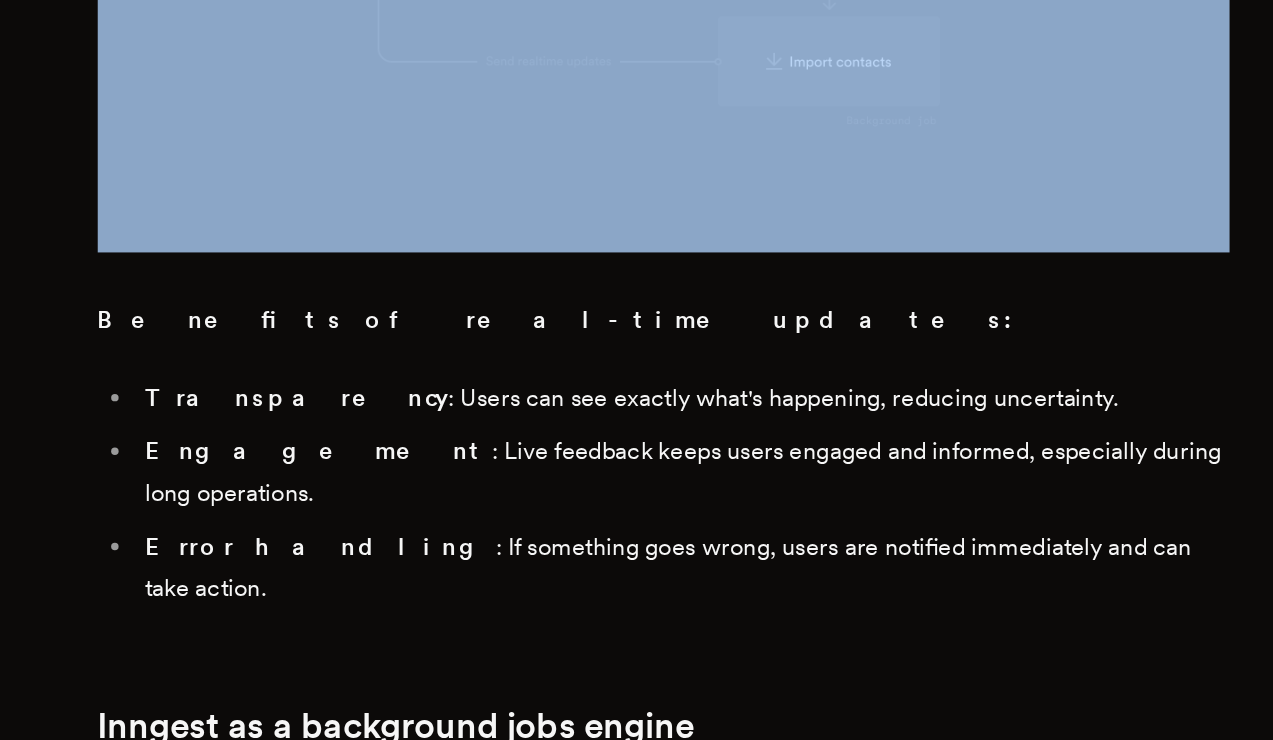 scroll, scrollTop: 4899, scrollLeft: 0, axis: vertical 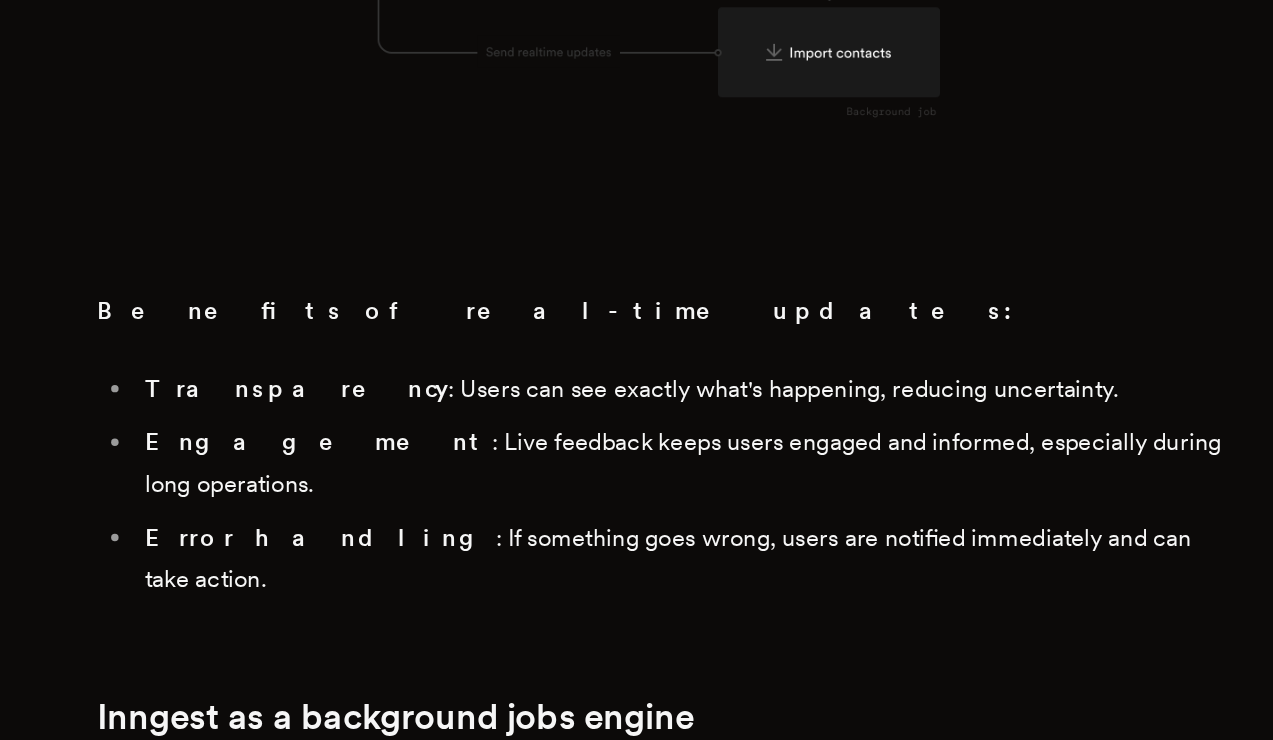 click on "Transparency : Users can see exactly what's happening, reducing uncertainty." at bounding box center [650, 504] 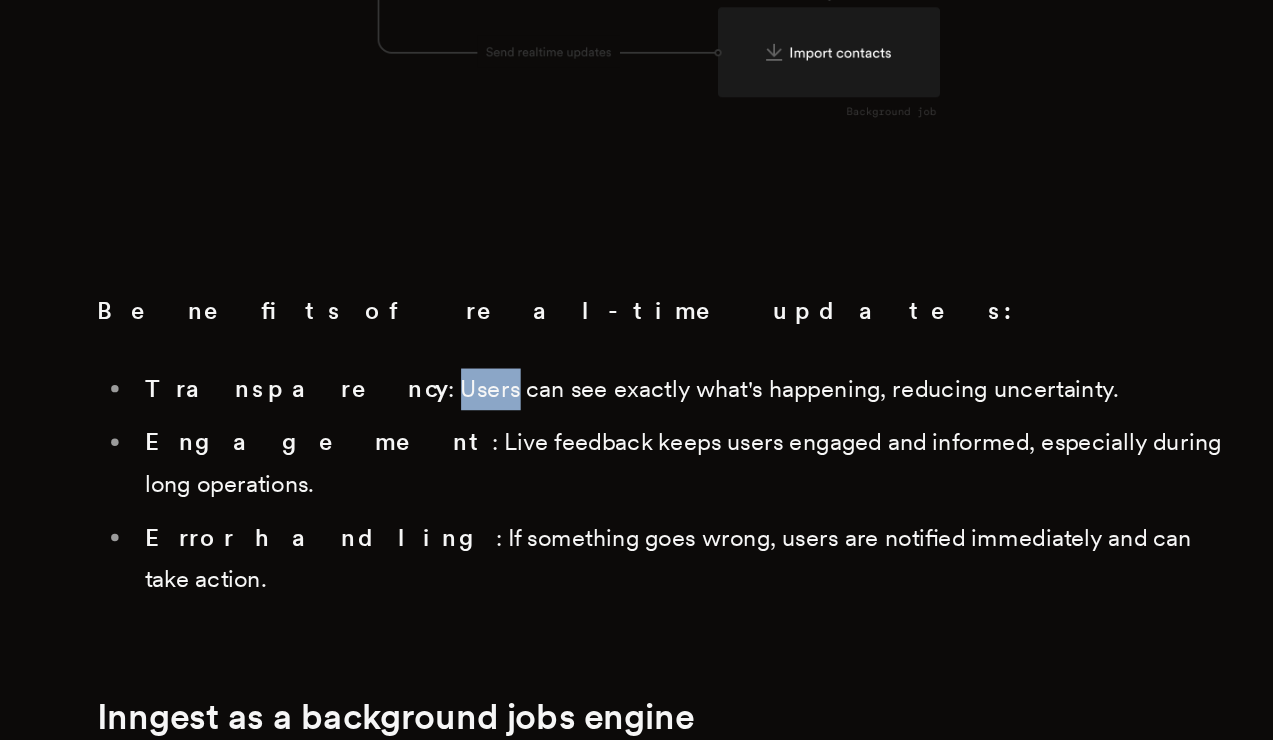 click on "Transparency : Users can see exactly what's happening, reducing uncertainty." at bounding box center [650, 504] 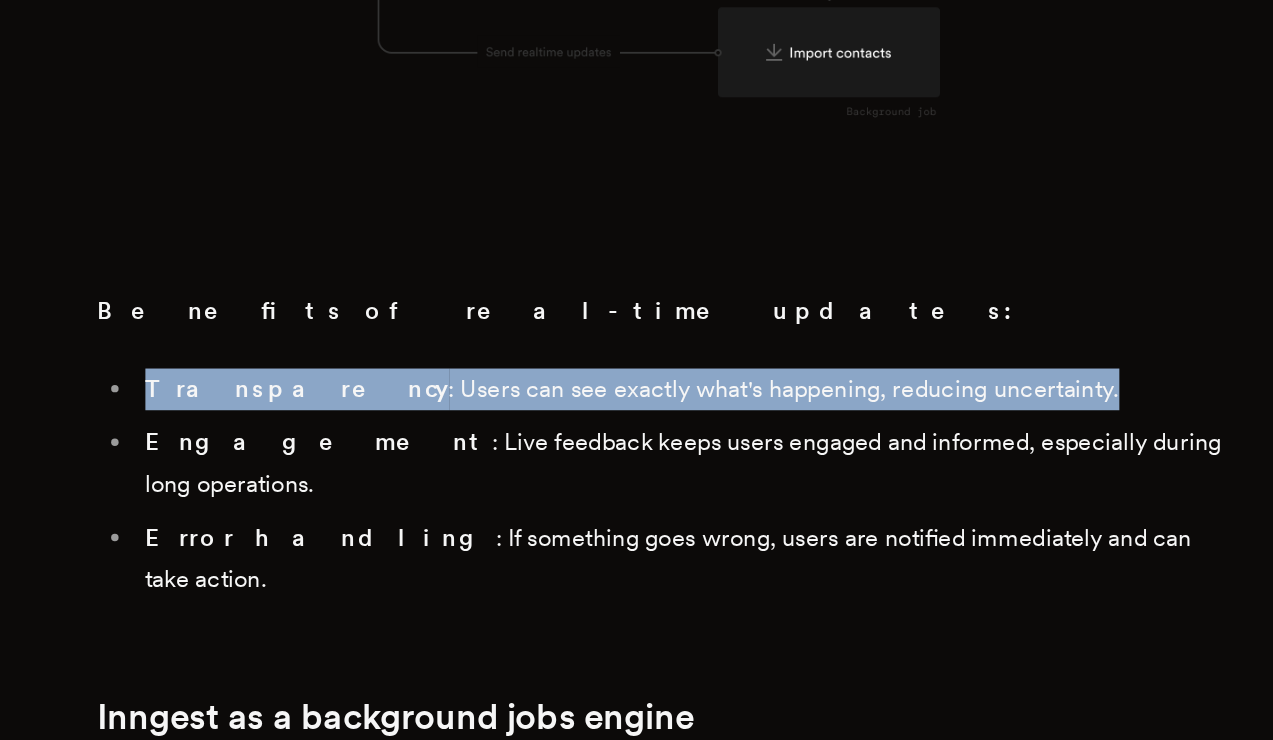 click on "Transparency : Users can see exactly what's happening, reducing uncertainty." at bounding box center (650, 504) 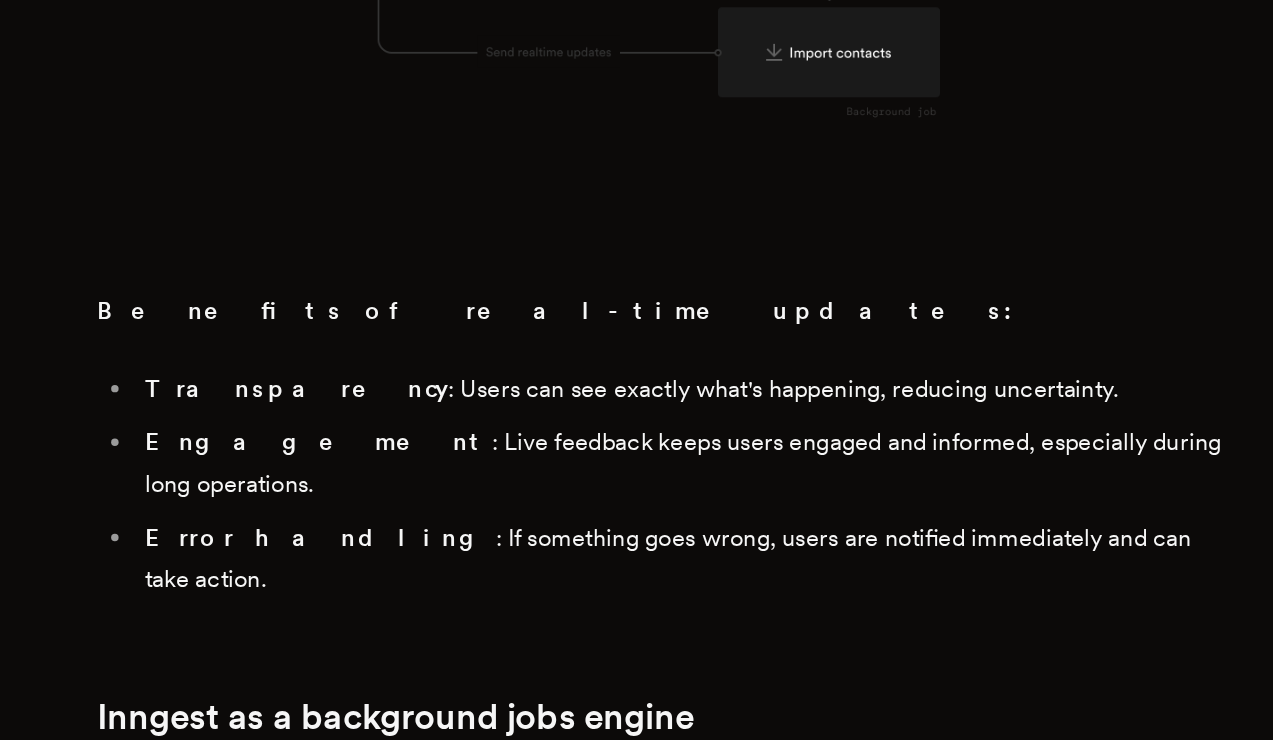 click on "Engagement : Live feedback keeps users engaged and informed, especially during long operations." at bounding box center [650, 554] 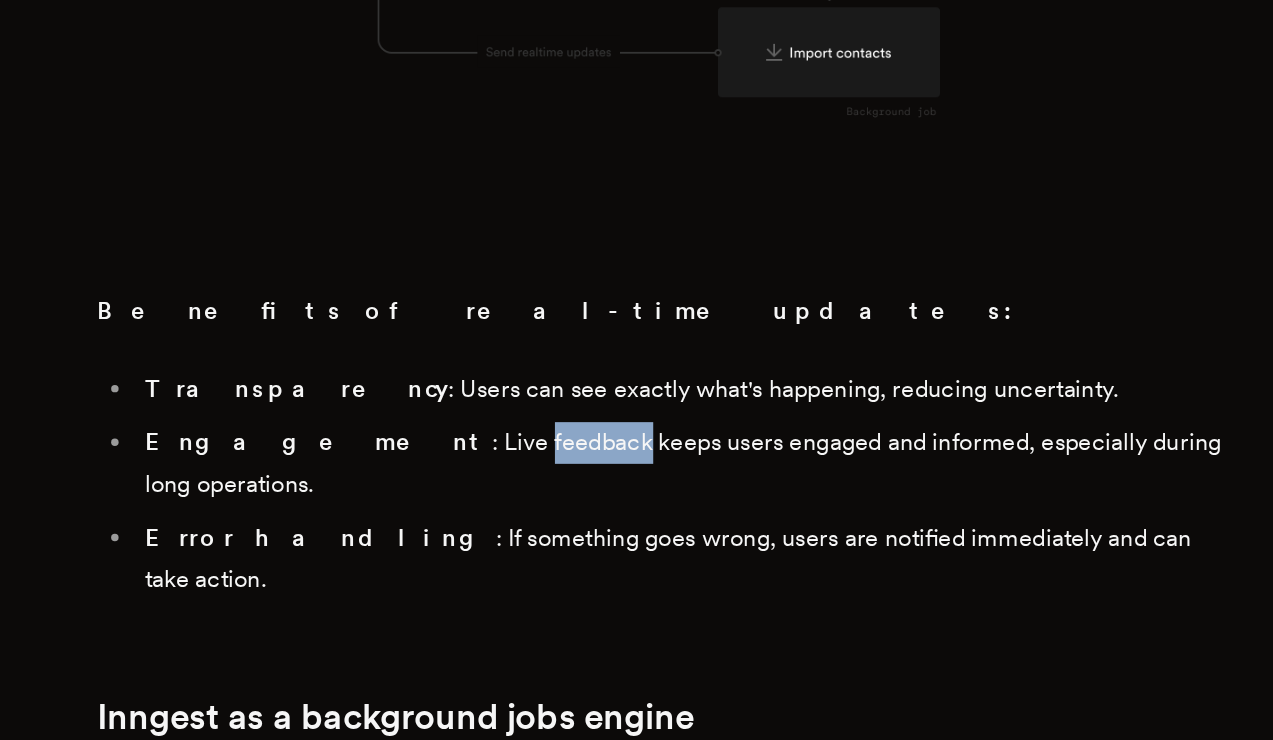 click on "Engagement : Live feedback keeps users engaged and informed, especially during long operations." at bounding box center [650, 554] 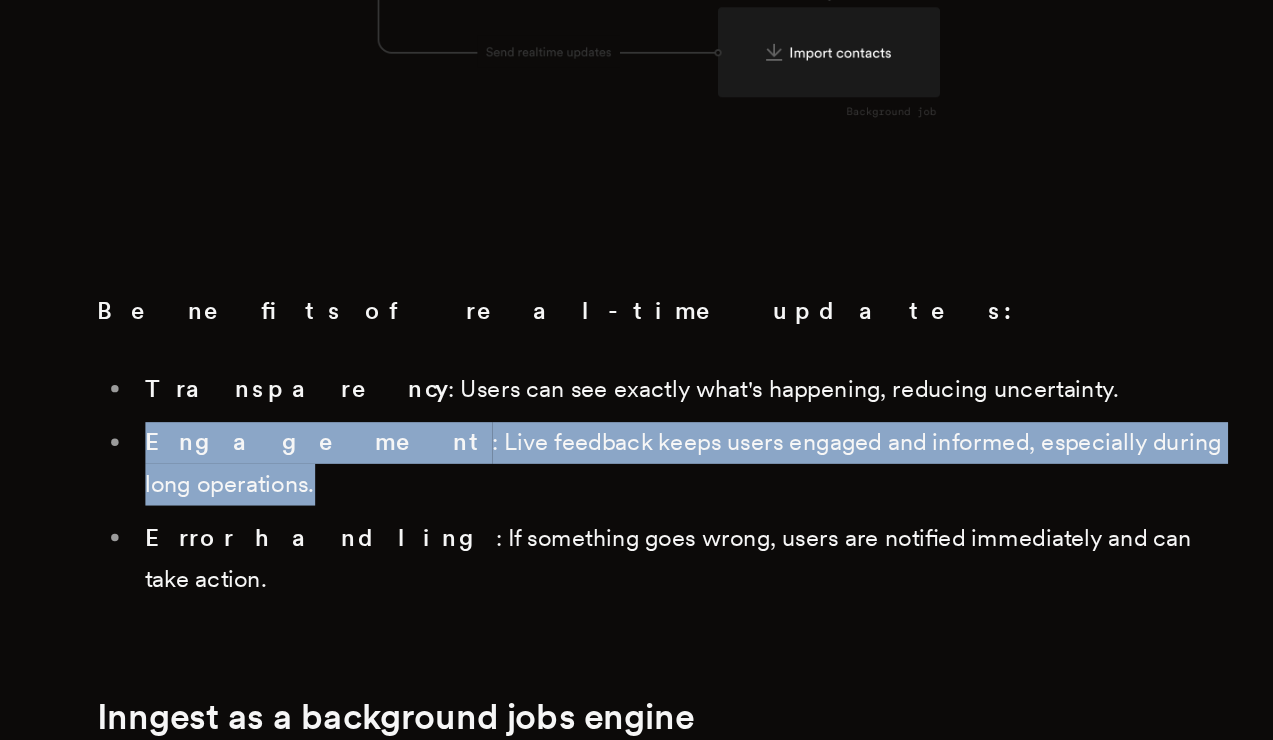click on "Engagement : Live feedback keeps users engaged and informed, especially during long operations." at bounding box center [650, 554] 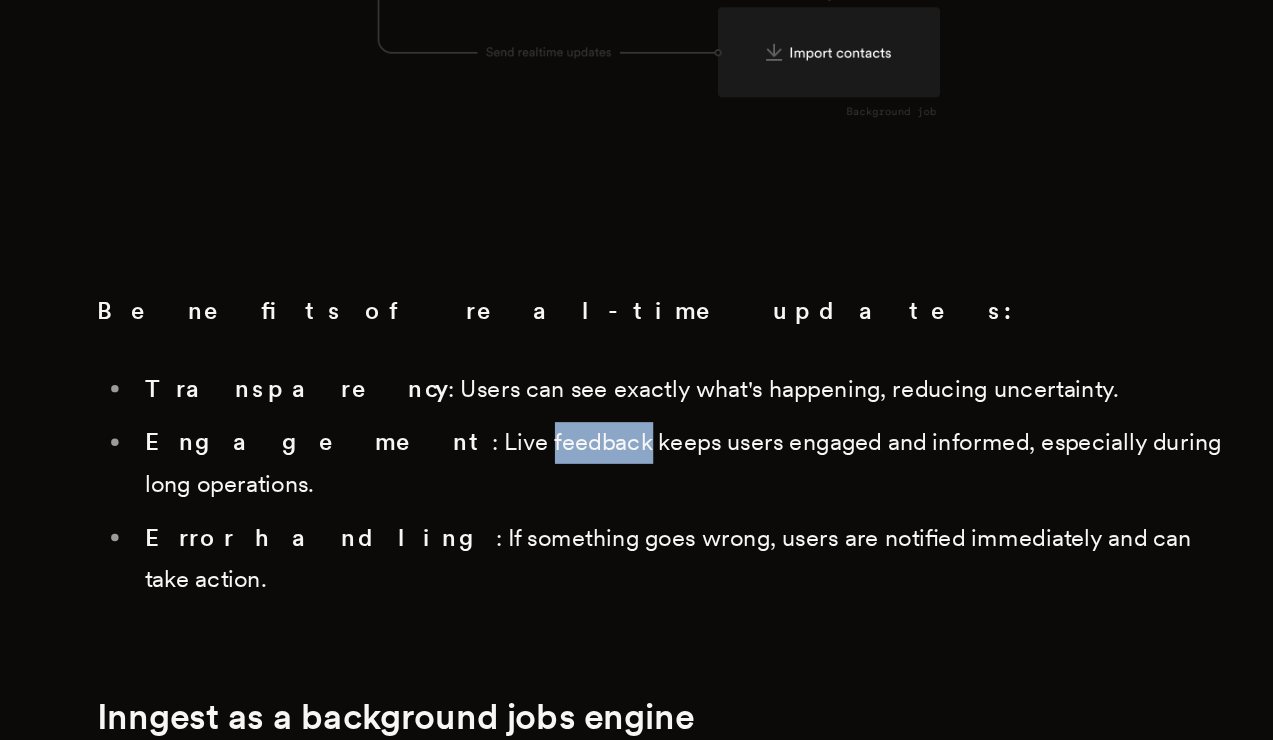 click on "Engagement : Live feedback keeps users engaged and informed, especially during long operations." at bounding box center (650, 554) 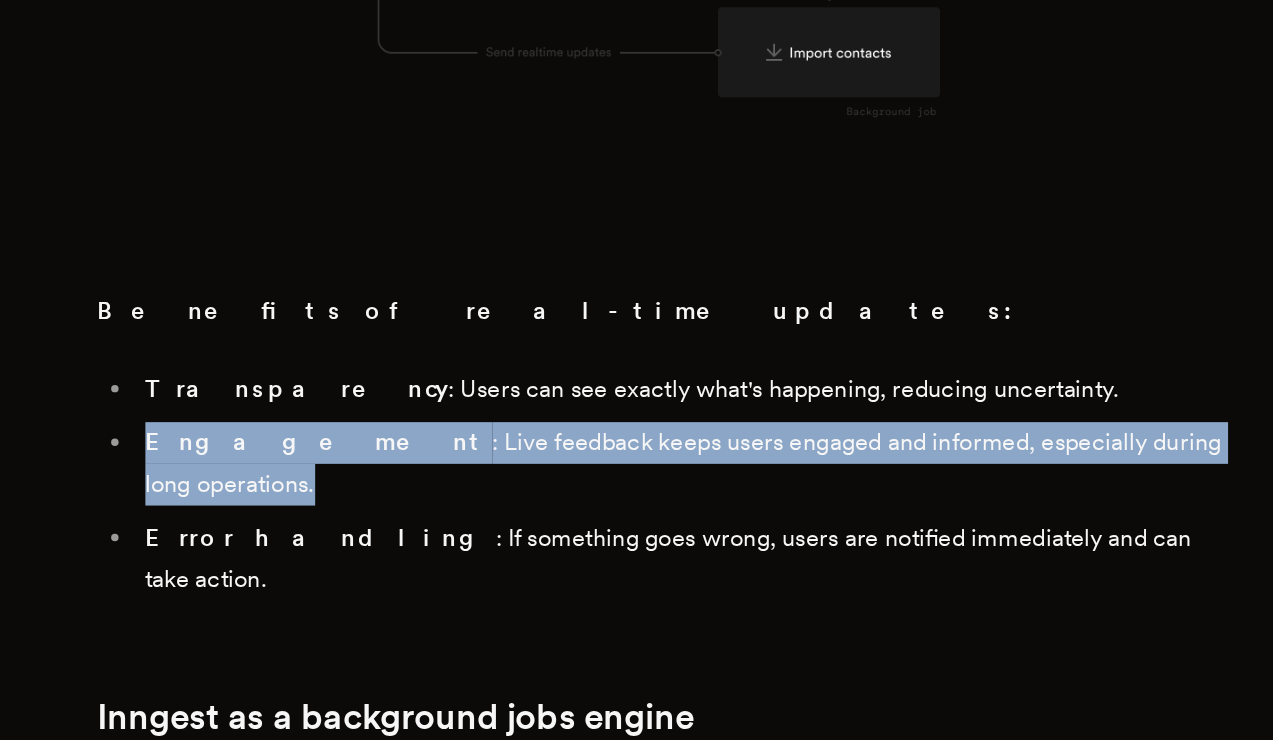 click on "Engagement : Live feedback keeps users engaged and informed, especially during long operations." at bounding box center [650, 554] 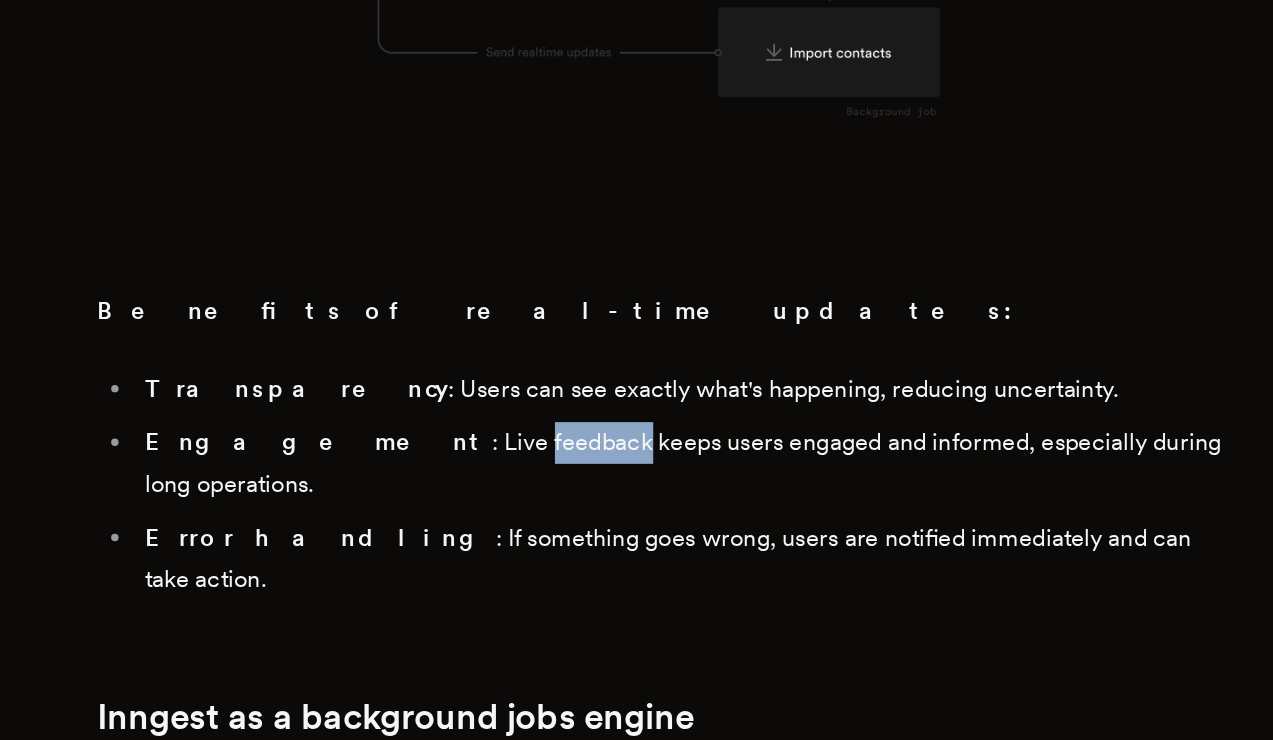 click on "Engagement : Live feedback keeps users engaged and informed, especially during long operations." at bounding box center (650, 554) 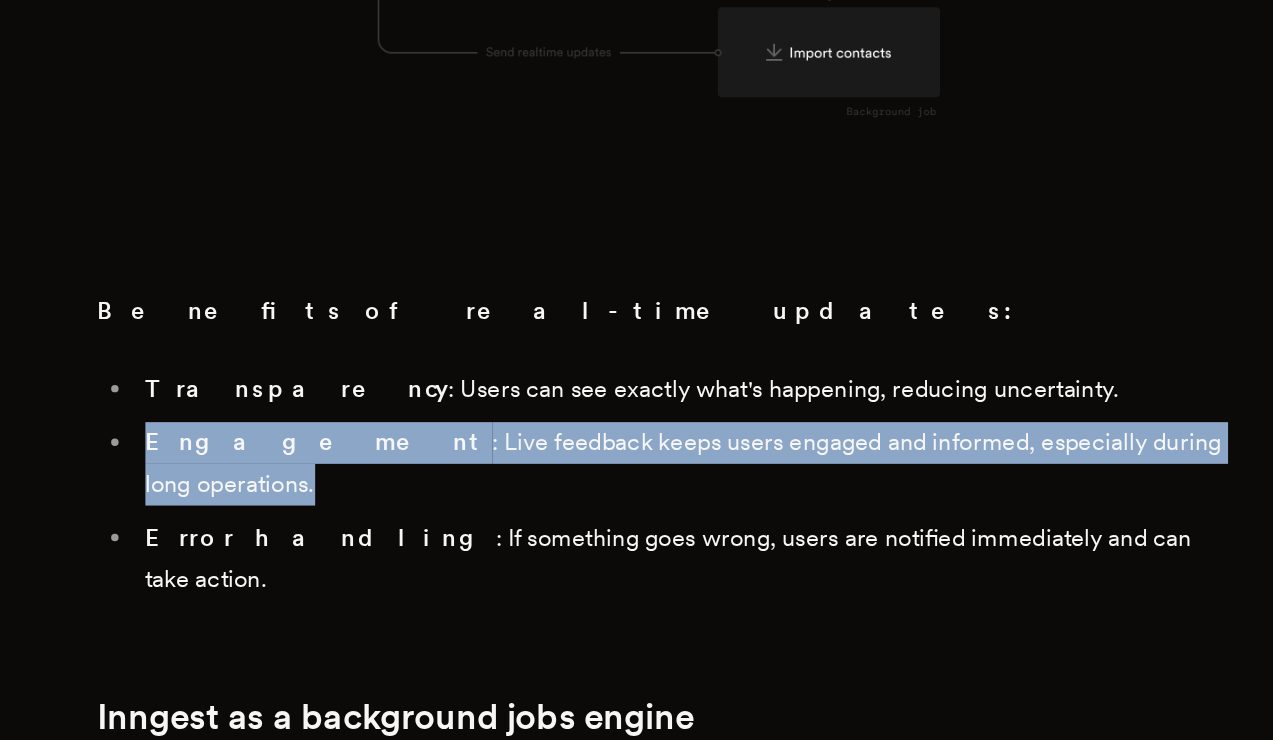 click on "Engagement : Live feedback keeps users engaged and informed, especially during long operations." at bounding box center (650, 554) 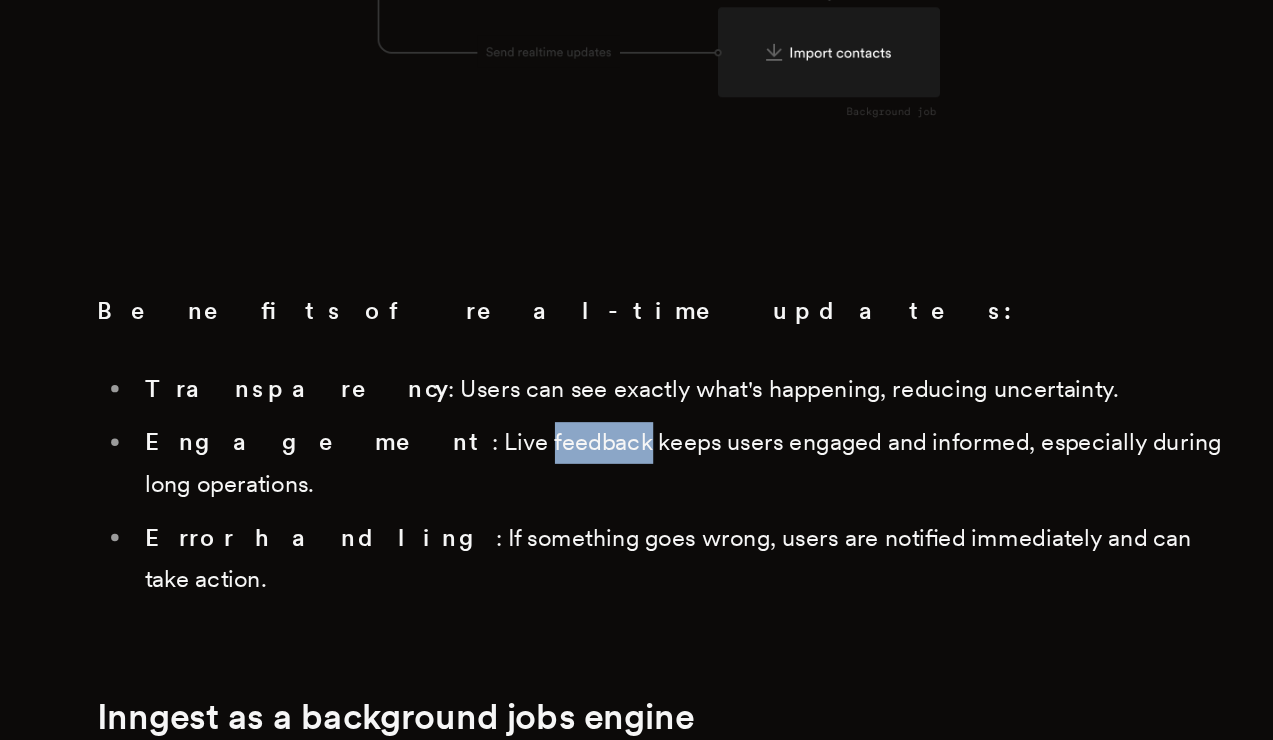 click on "Engagement : Live feedback keeps users engaged and informed, especially during long operations." at bounding box center (650, 554) 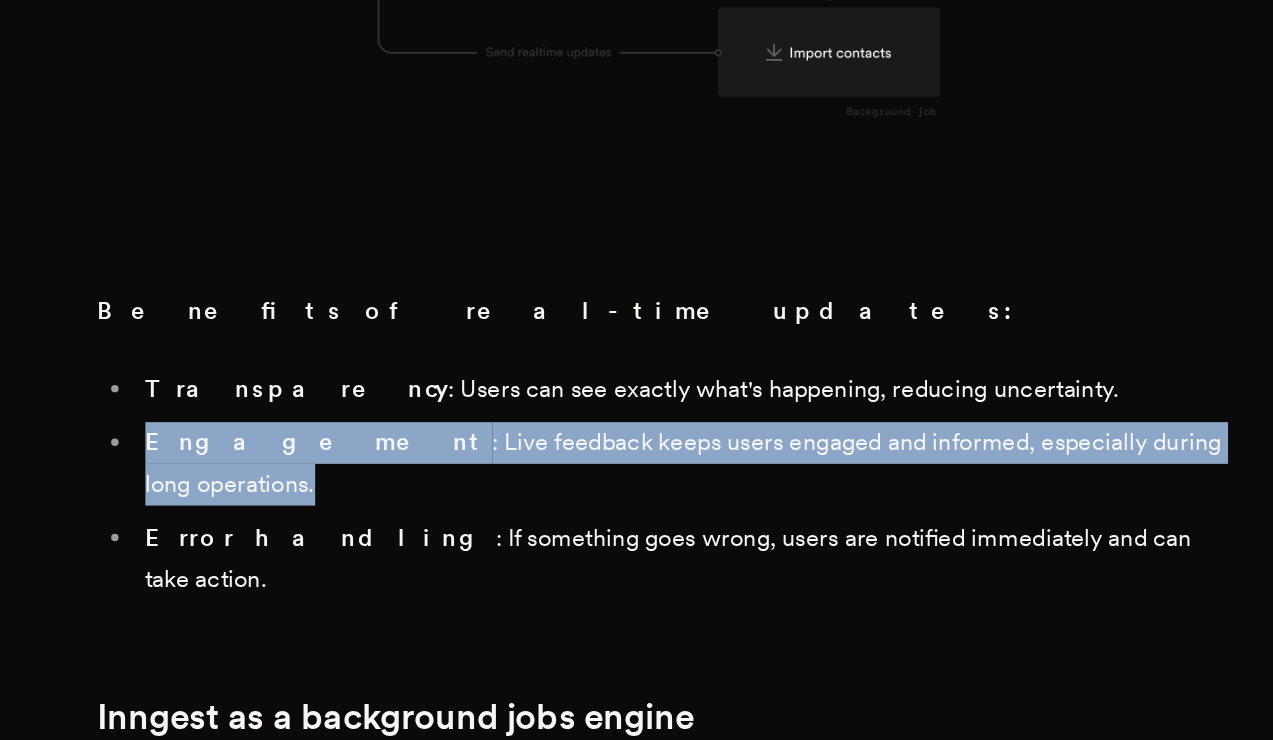 click on "Engagement : Live feedback keeps users engaged and informed, especially during long operations." at bounding box center [650, 554] 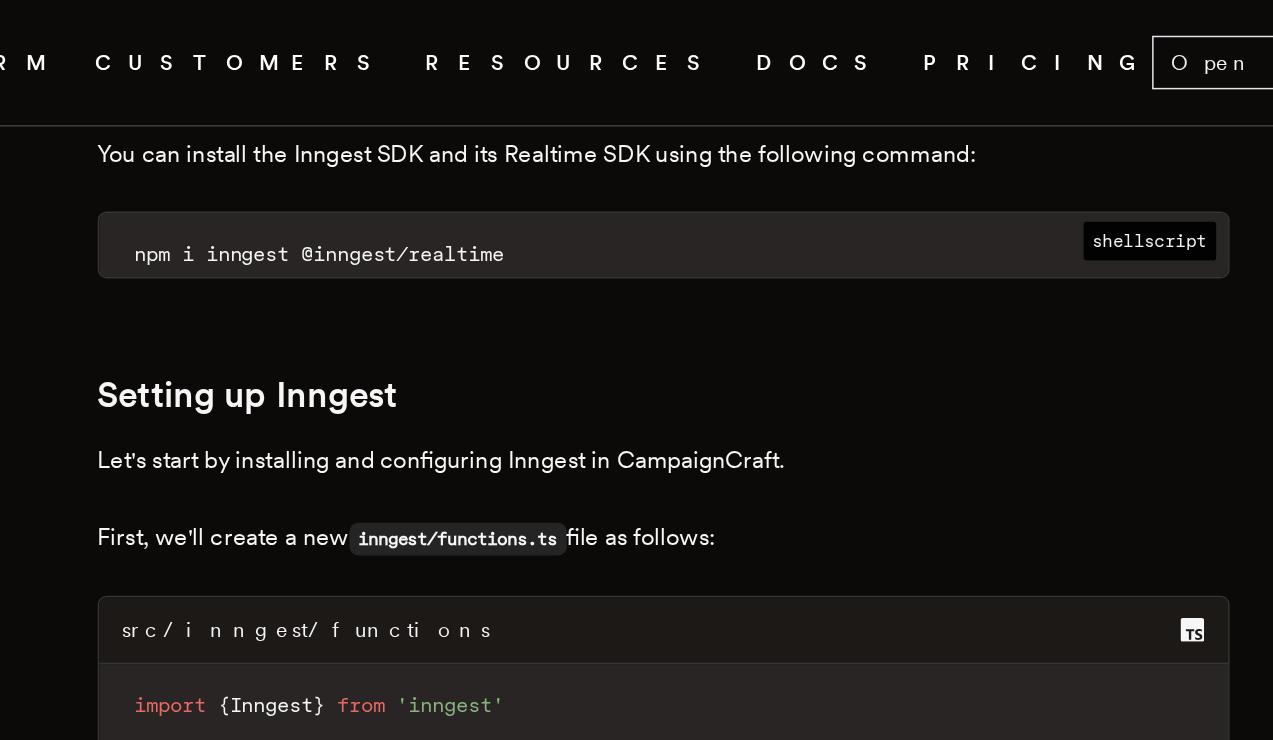 scroll, scrollTop: 5994, scrollLeft: 0, axis: vertical 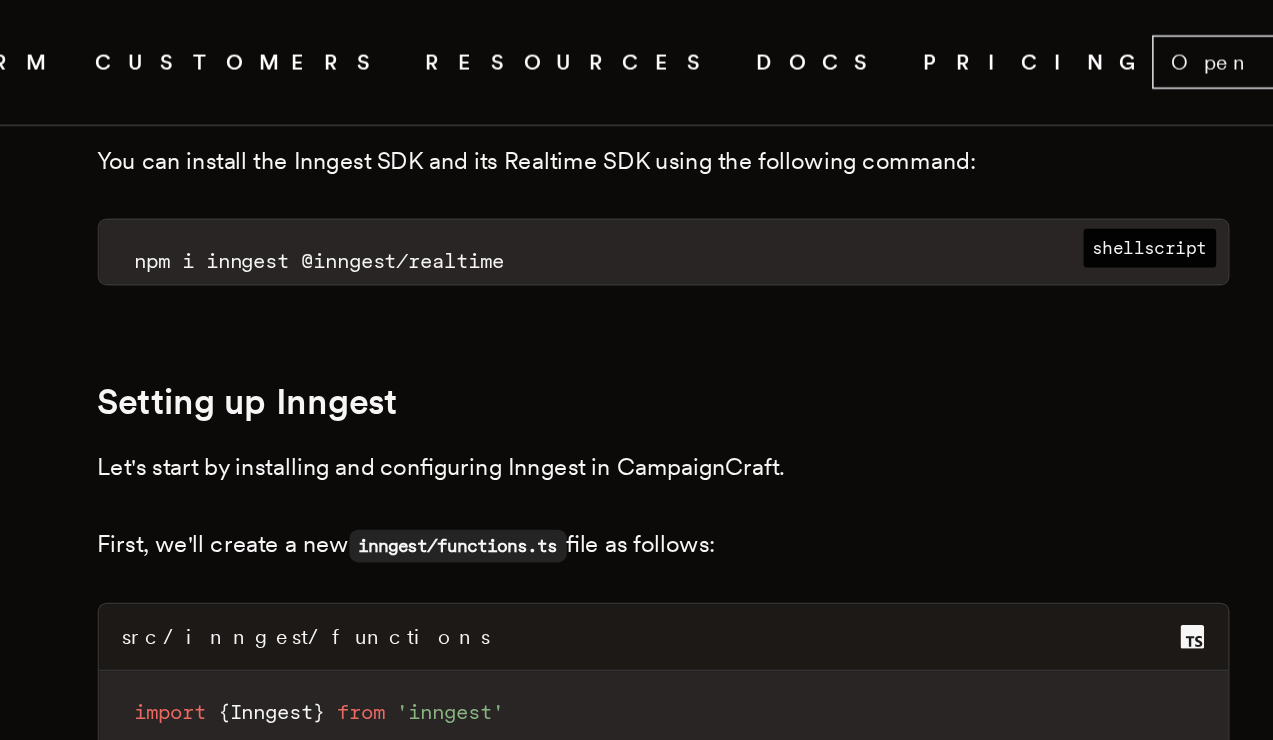 click on "Let's start by installing and configuring Inngest in CampaignCraft." at bounding box center (637, 314) 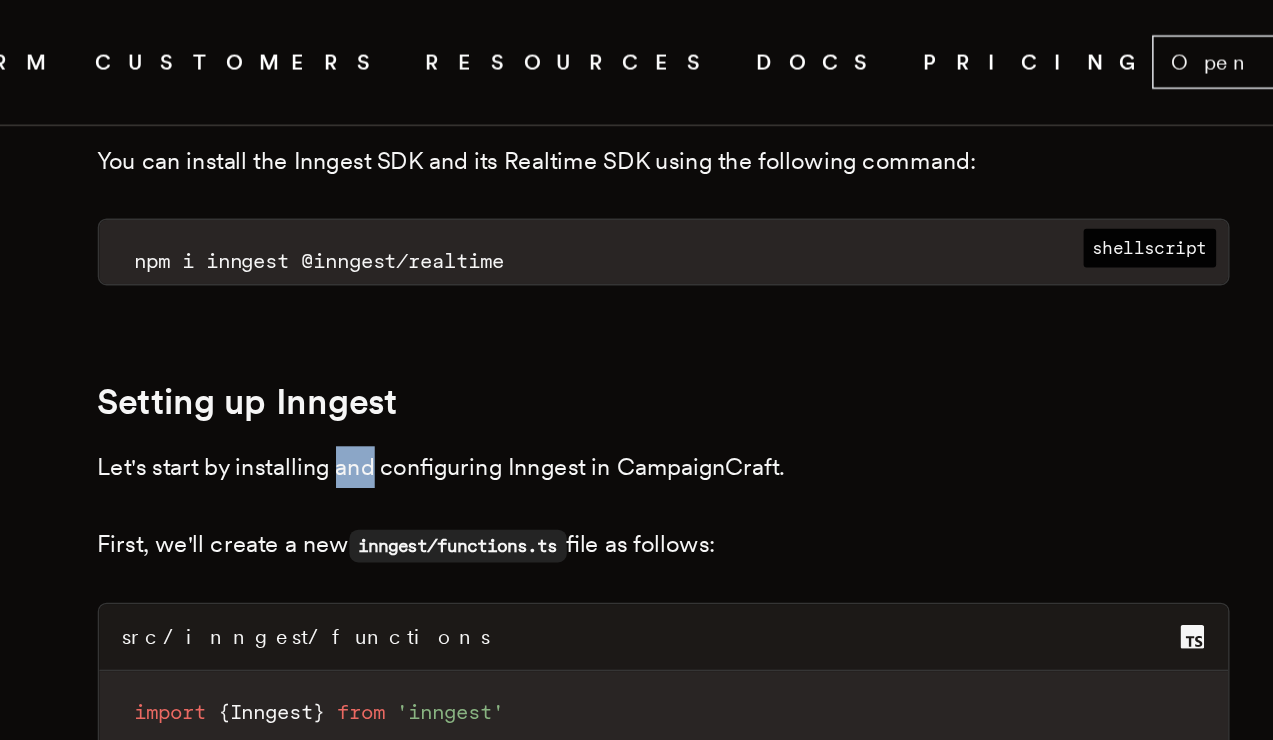 click on "Let's start by installing and configuring Inngest in CampaignCraft." at bounding box center [637, 314] 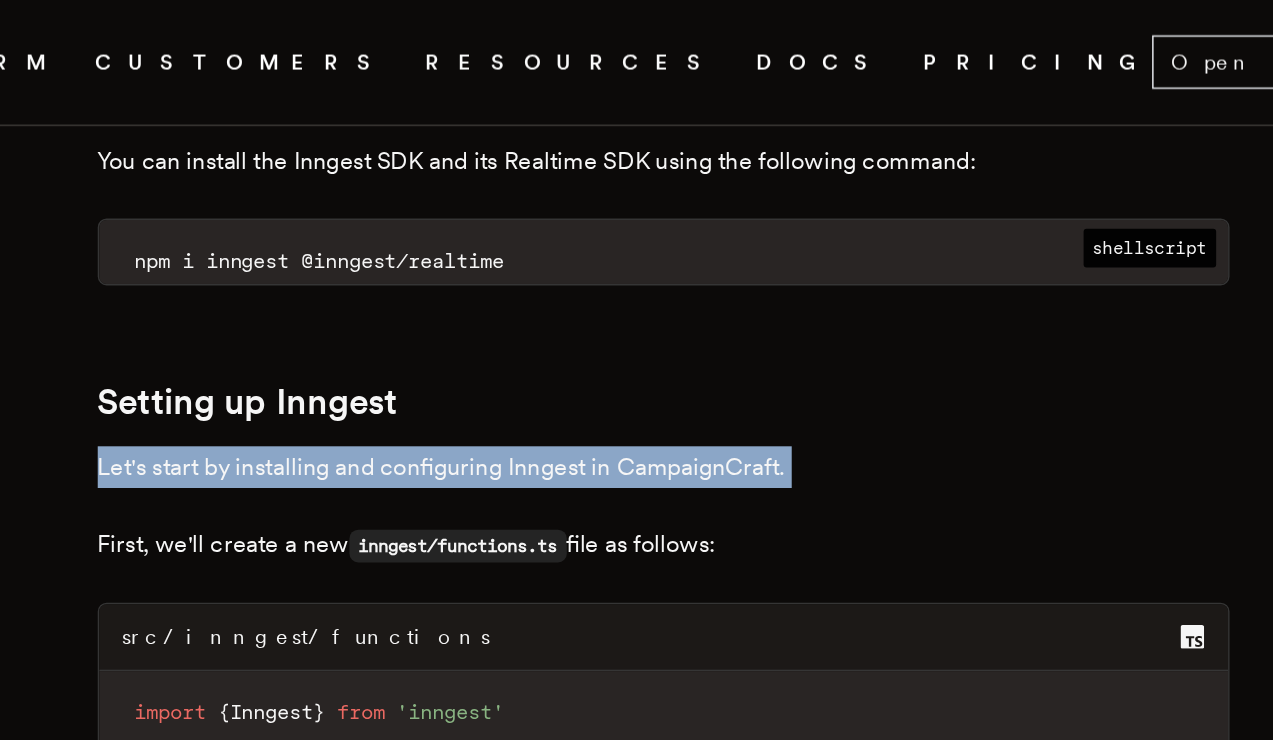 click on "Let's start by installing and configuring Inngest in CampaignCraft." at bounding box center [637, 314] 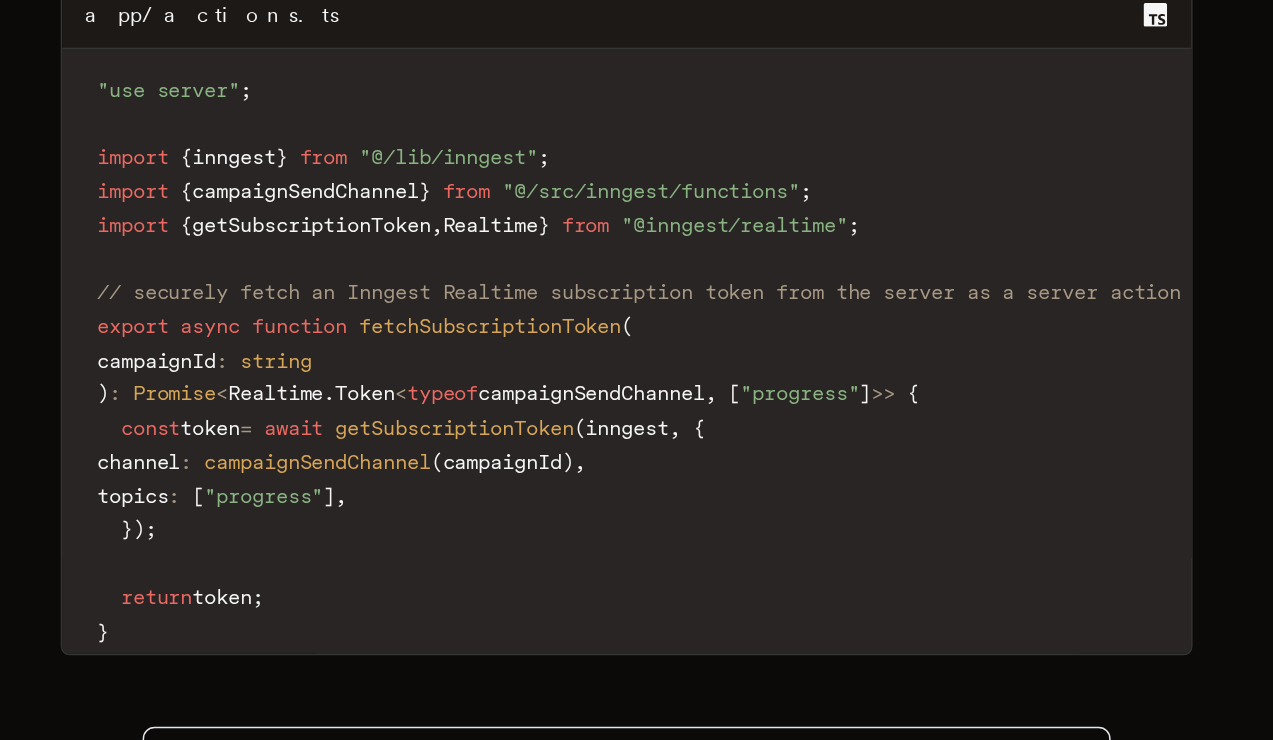 scroll, scrollTop: 15712, scrollLeft: 0, axis: vertical 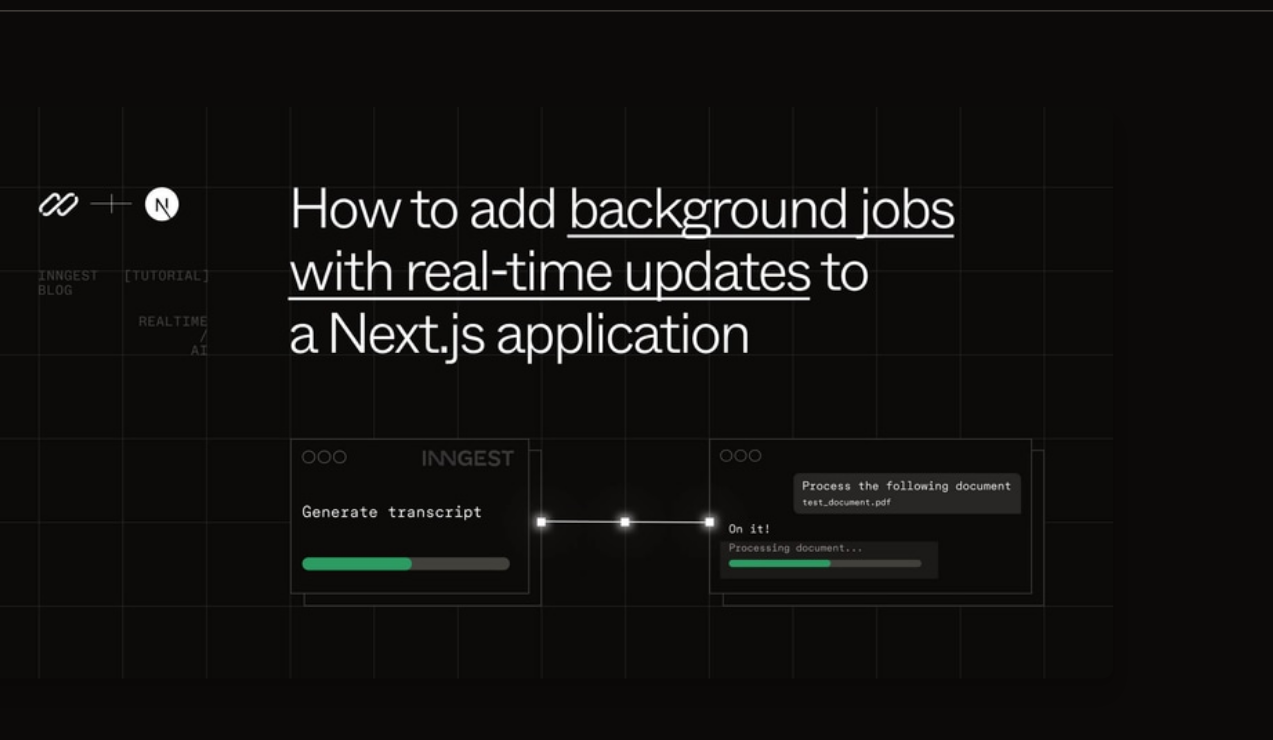 click at bounding box center (637, 341) 